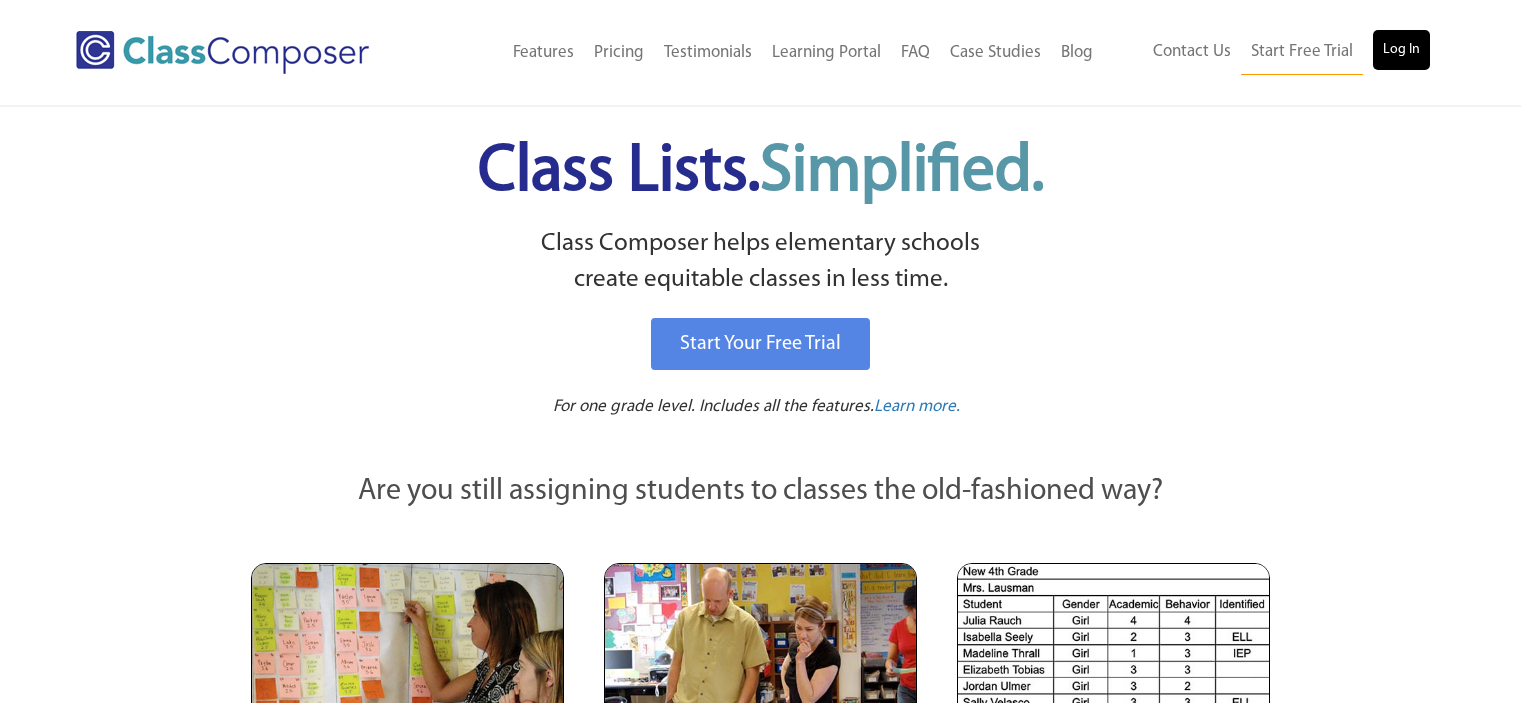 scroll, scrollTop: 0, scrollLeft: 0, axis: both 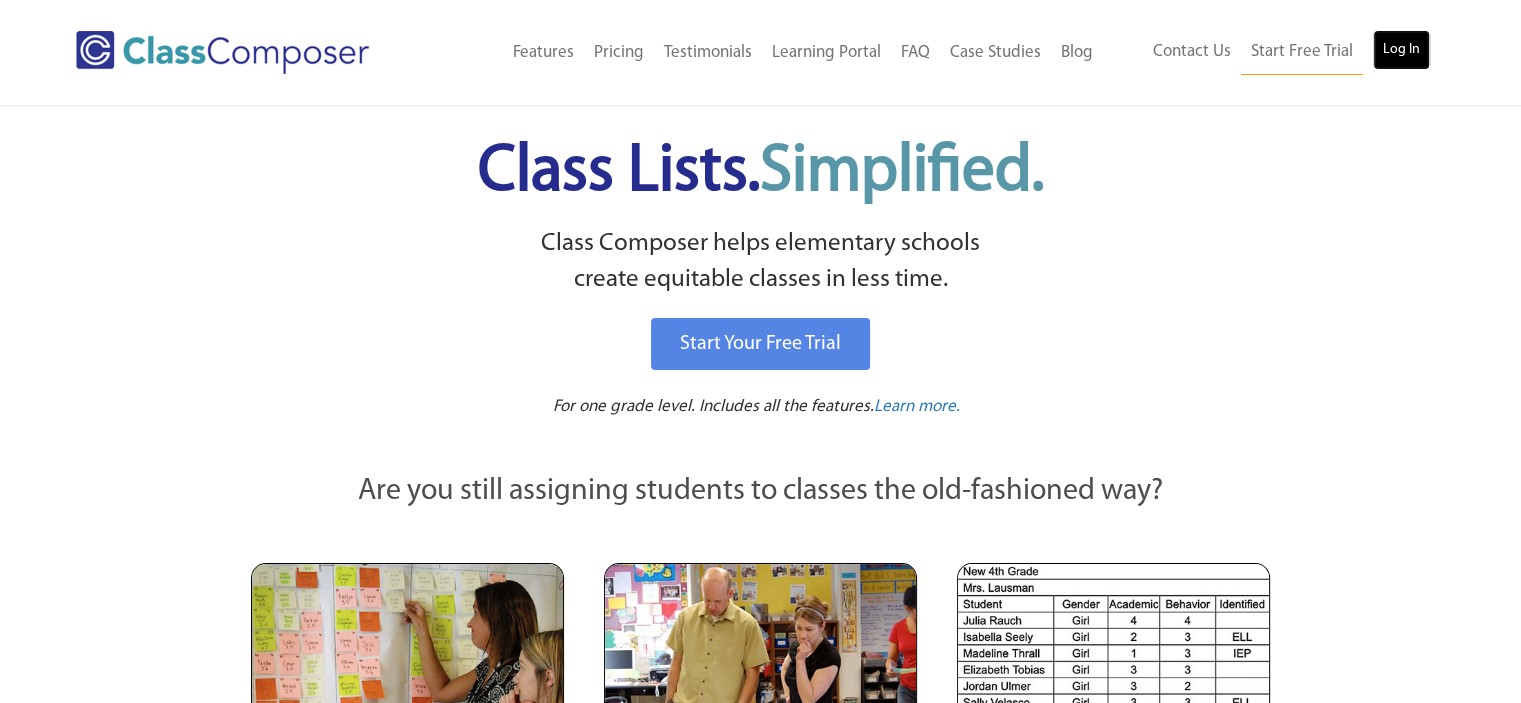 click on "Log In" at bounding box center (1401, 50) 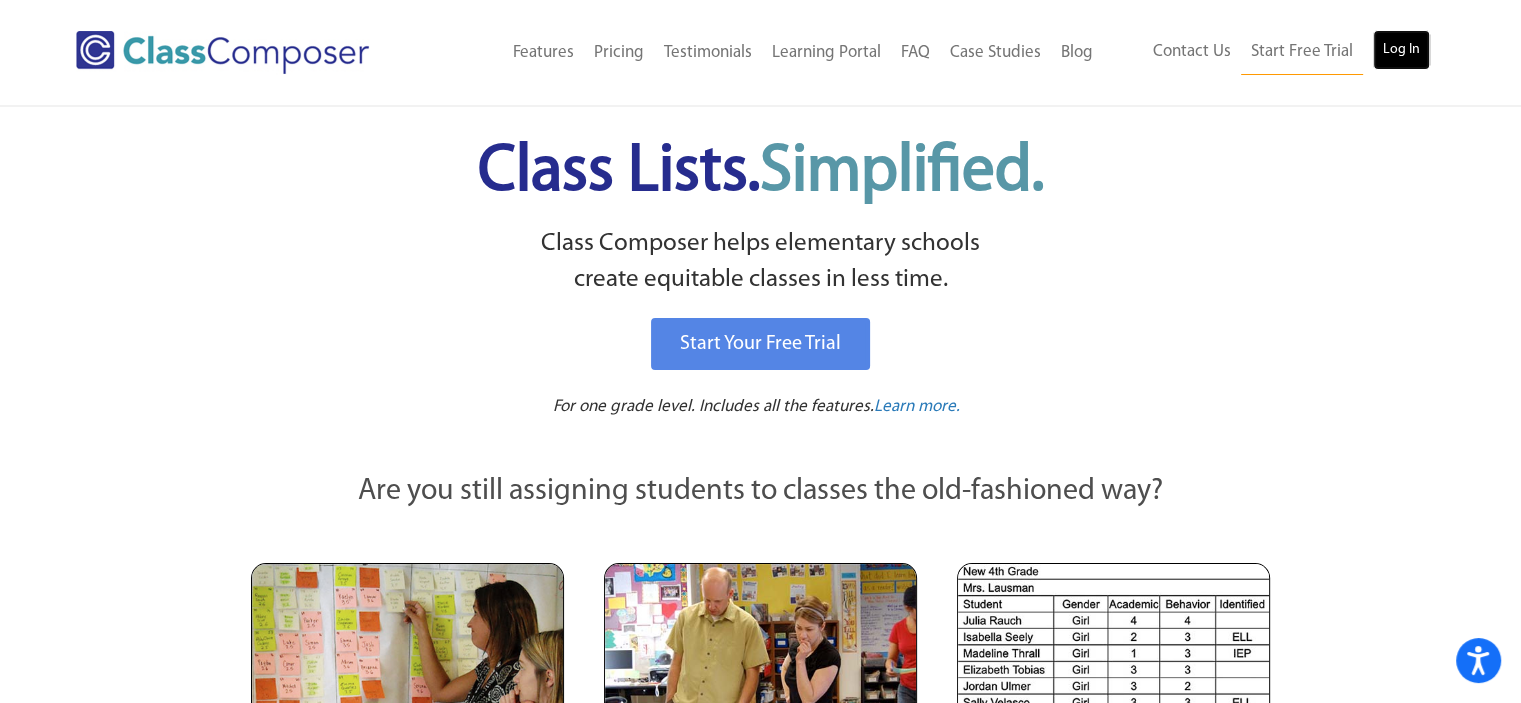 scroll, scrollTop: 0, scrollLeft: 0, axis: both 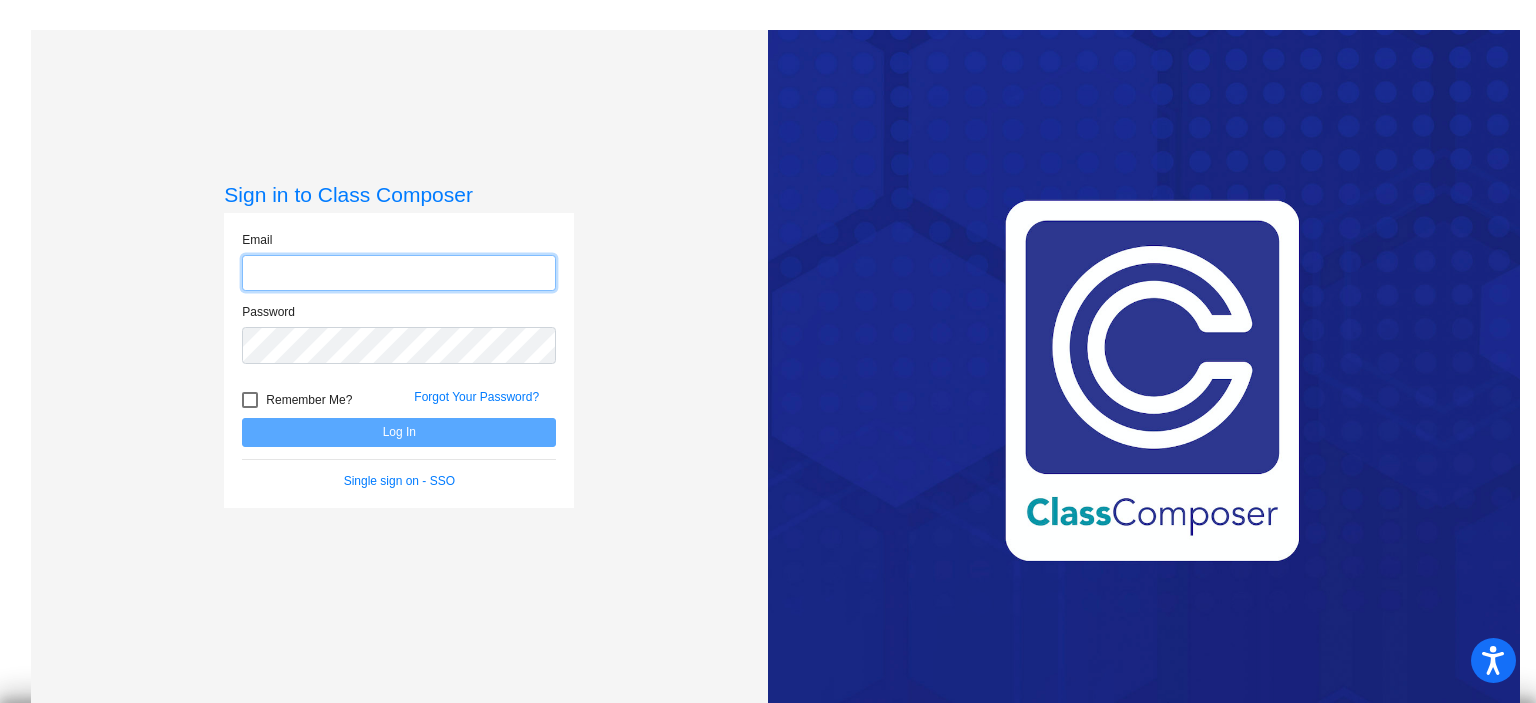 type on "[EMAIL_ADDRESS][DOMAIN_NAME]" 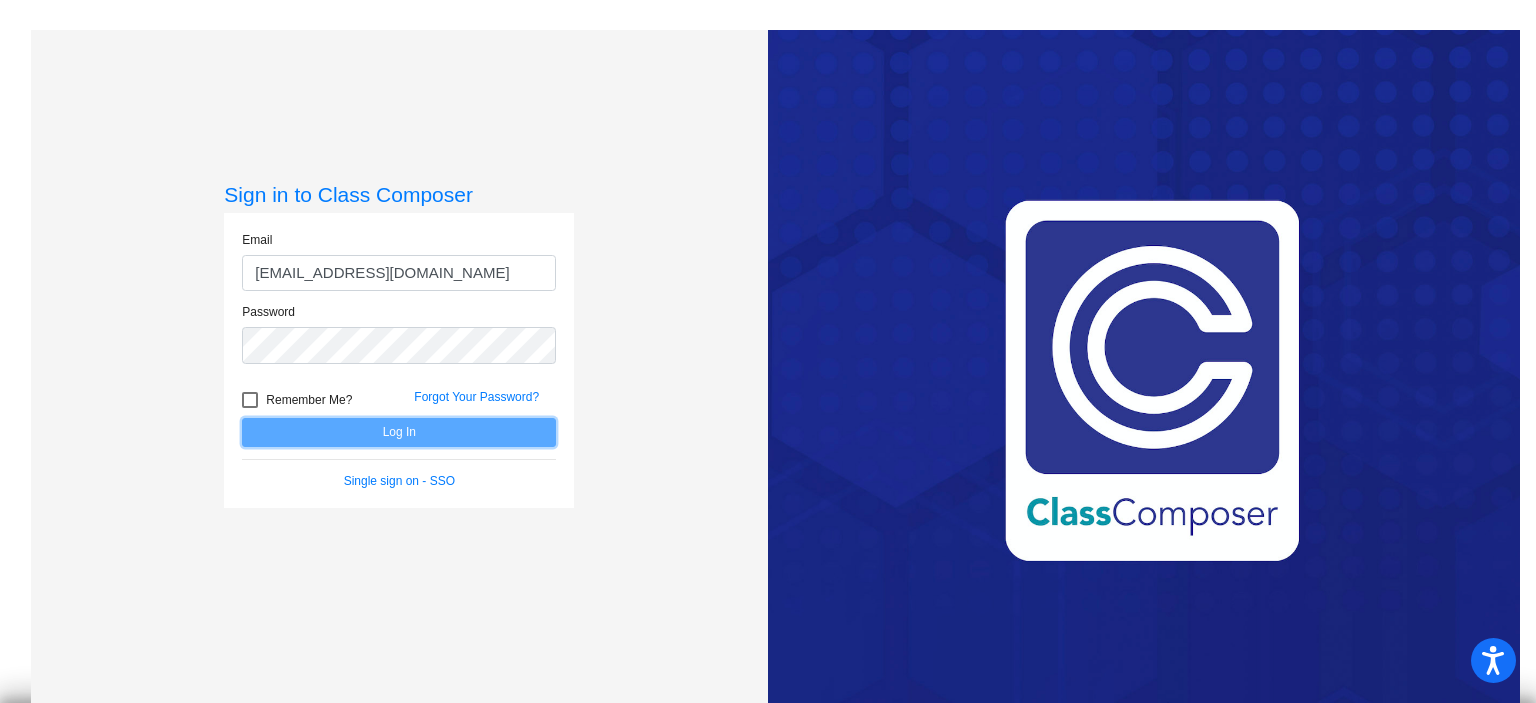 click on "Log In" 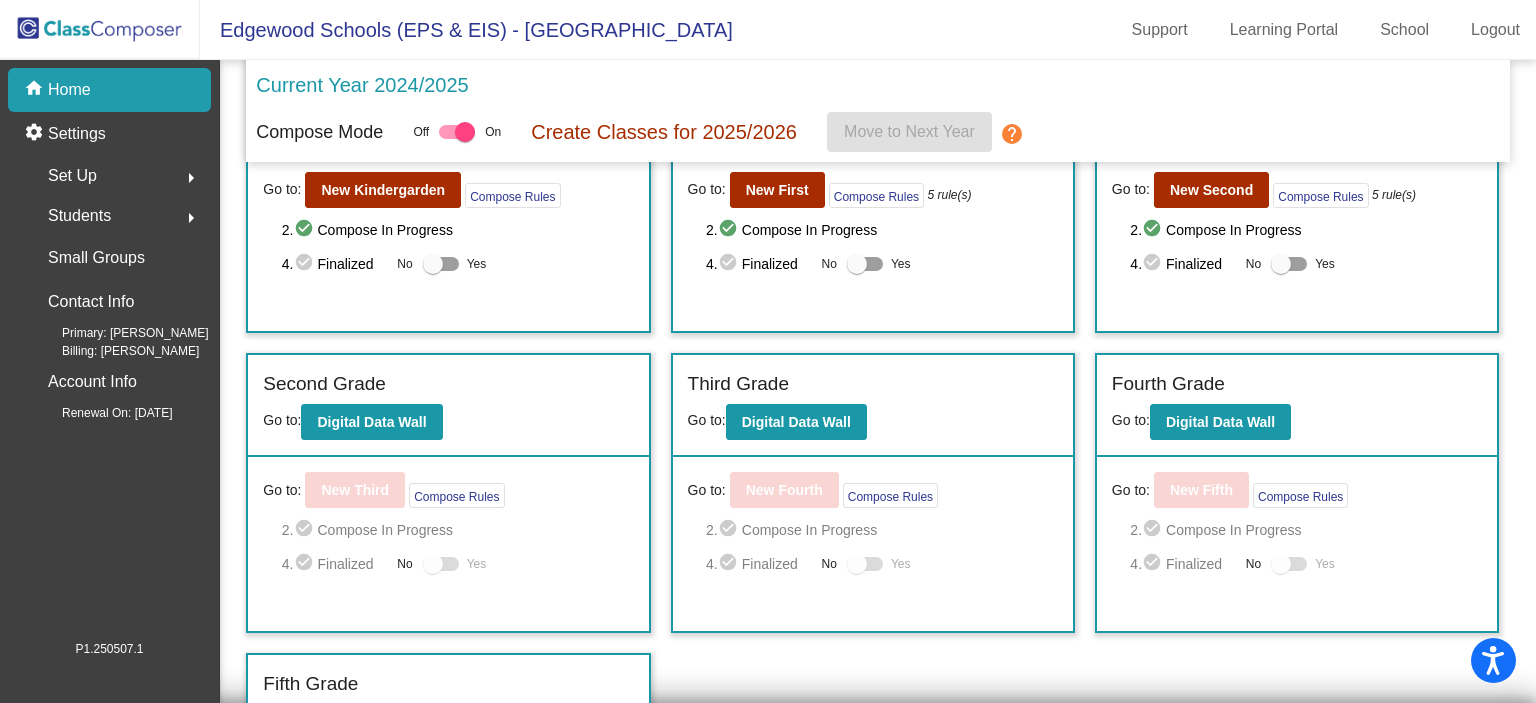 scroll, scrollTop: 100, scrollLeft: 0, axis: vertical 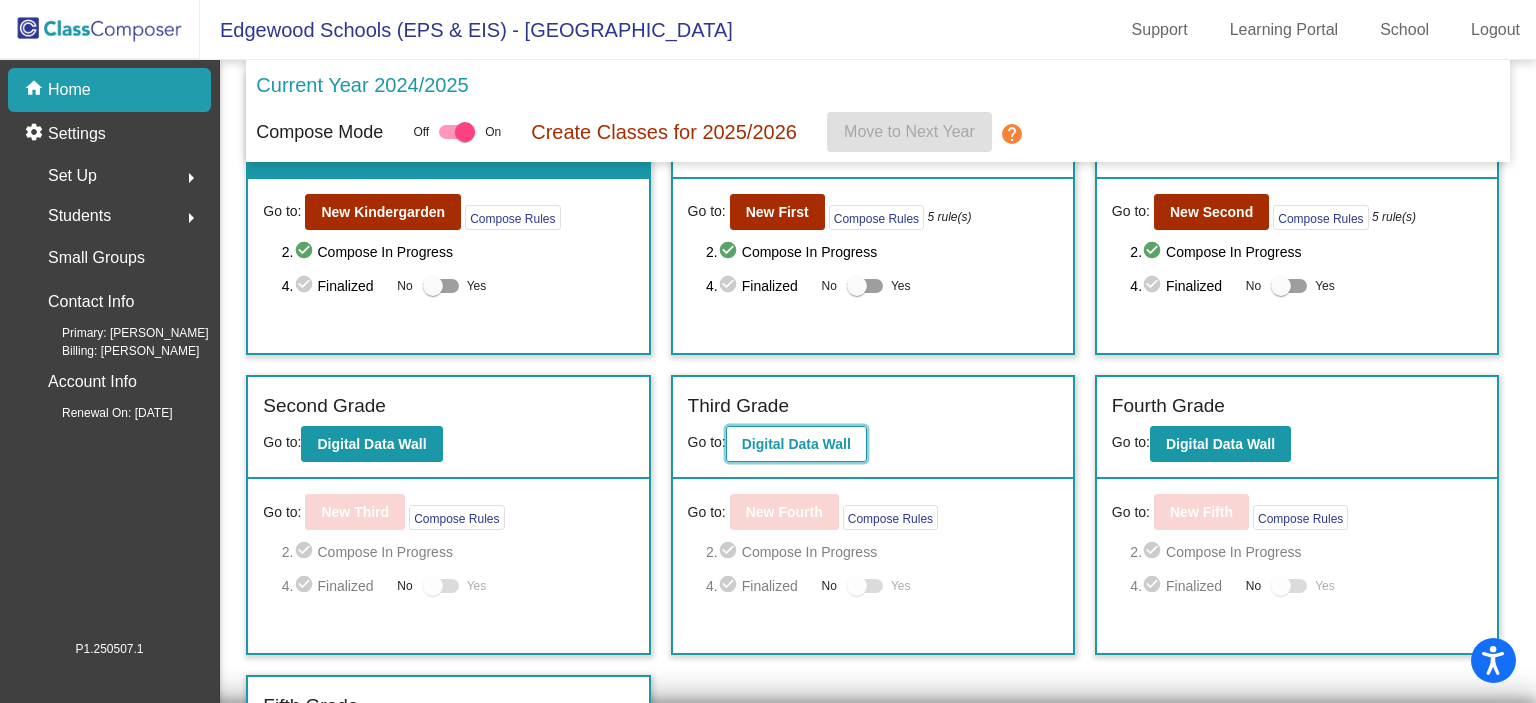 click on "Digital Data Wall" 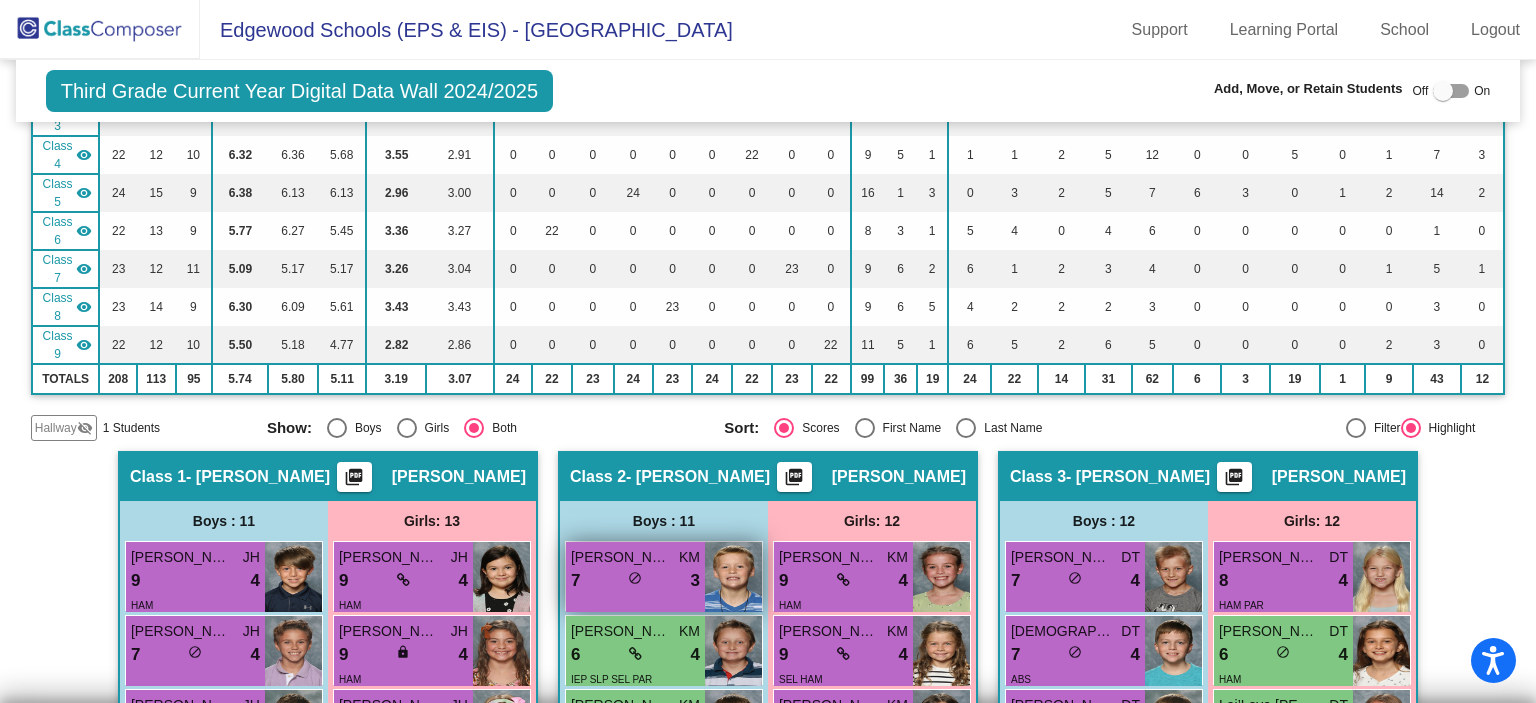 scroll, scrollTop: 0, scrollLeft: 0, axis: both 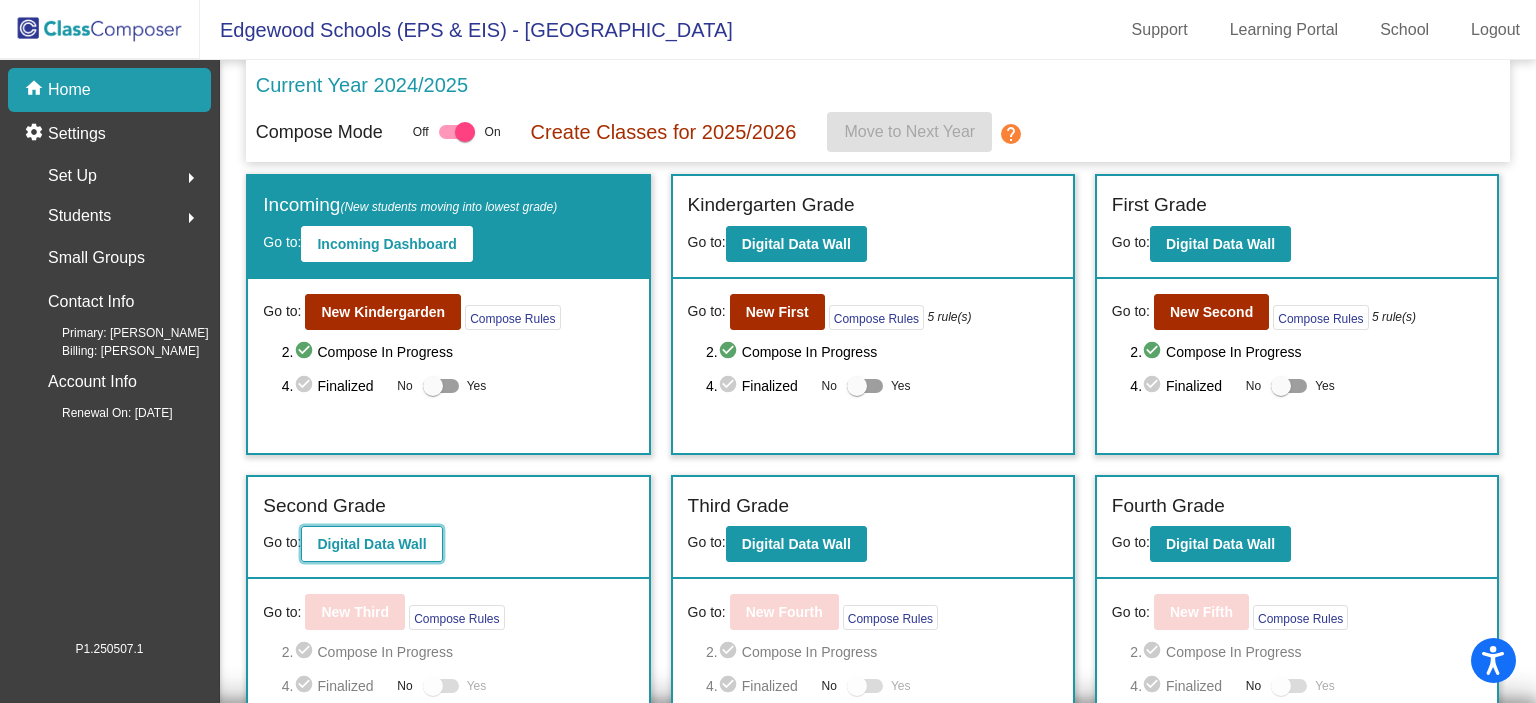 click on "Digital Data Wall" 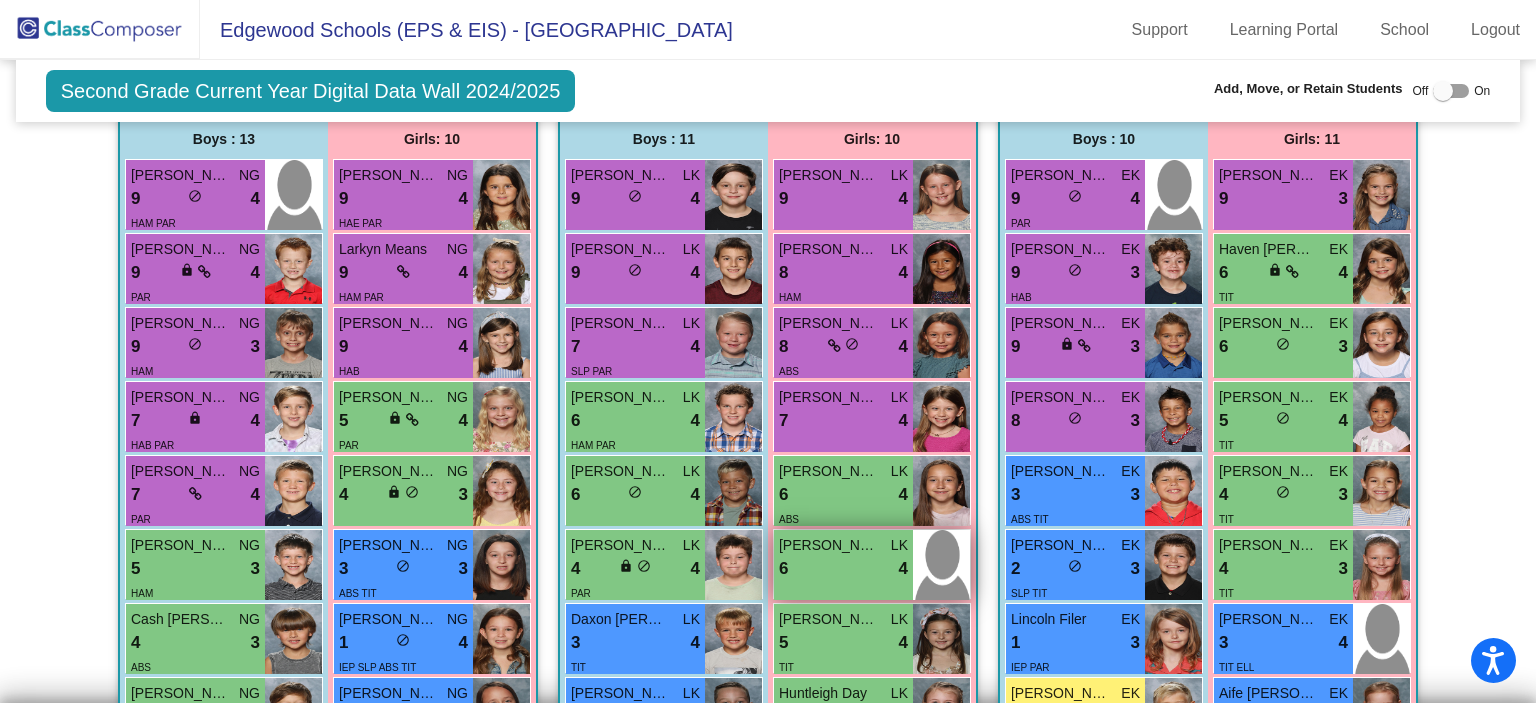 scroll, scrollTop: 752, scrollLeft: 0, axis: vertical 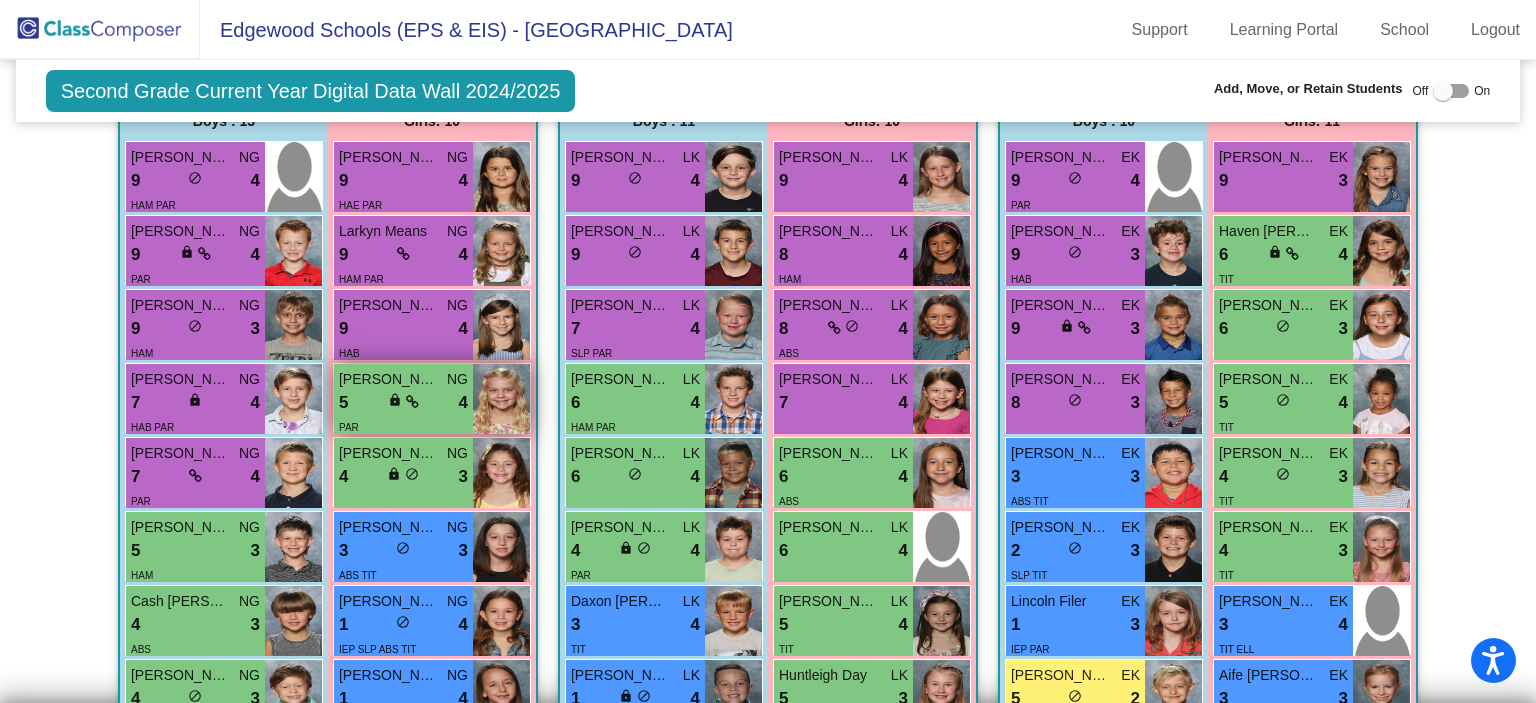 click at bounding box center (412, 402) 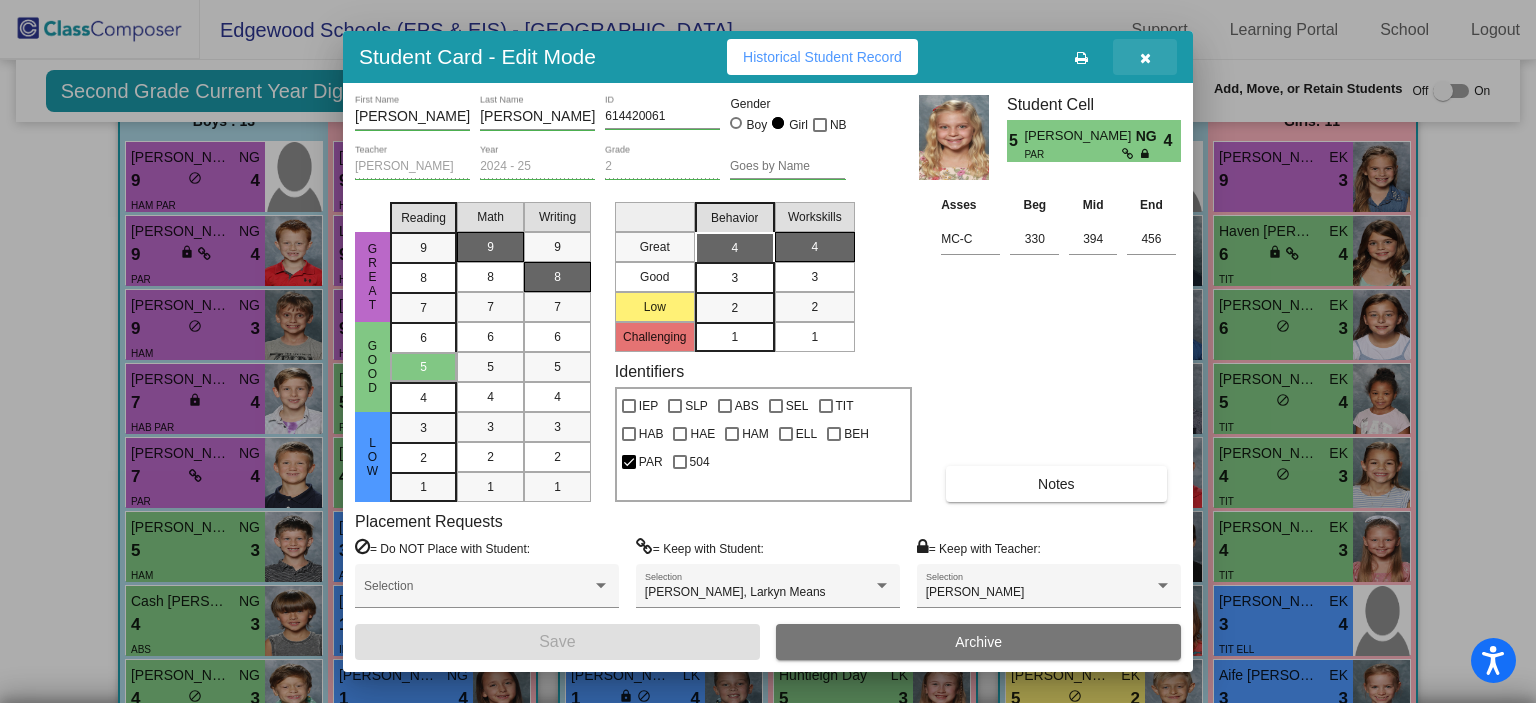 click at bounding box center (1145, 57) 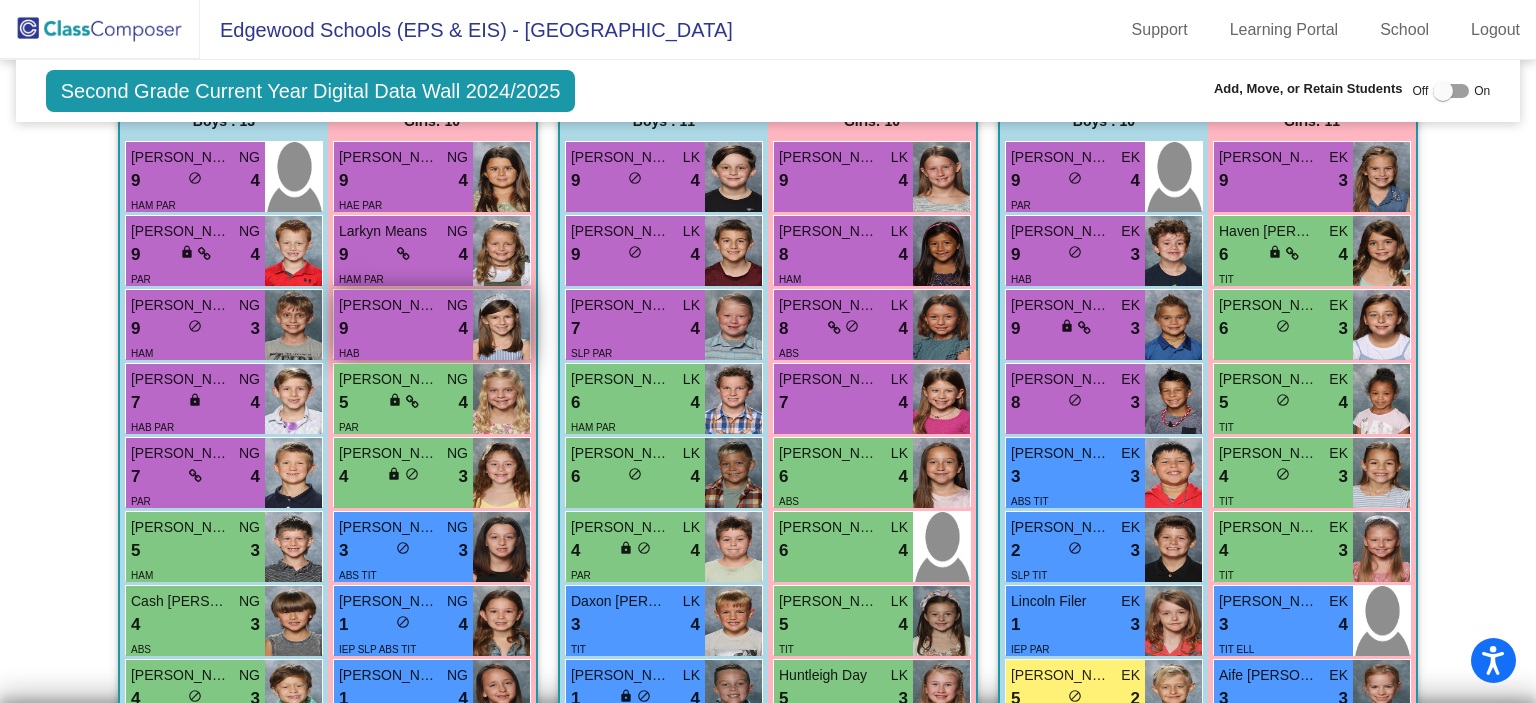 click on "9 lock do_not_disturb_alt 4" at bounding box center [403, 329] 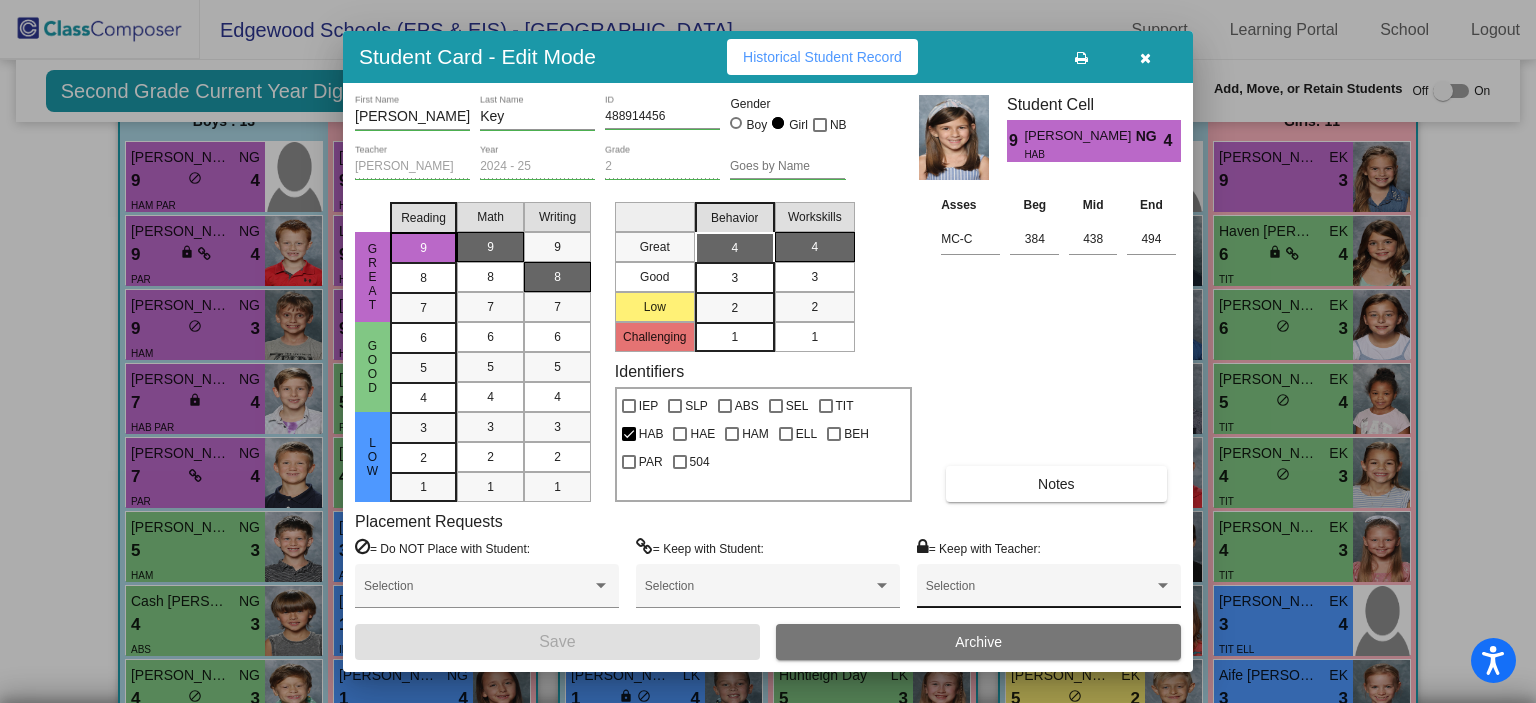 click at bounding box center (1040, 593) 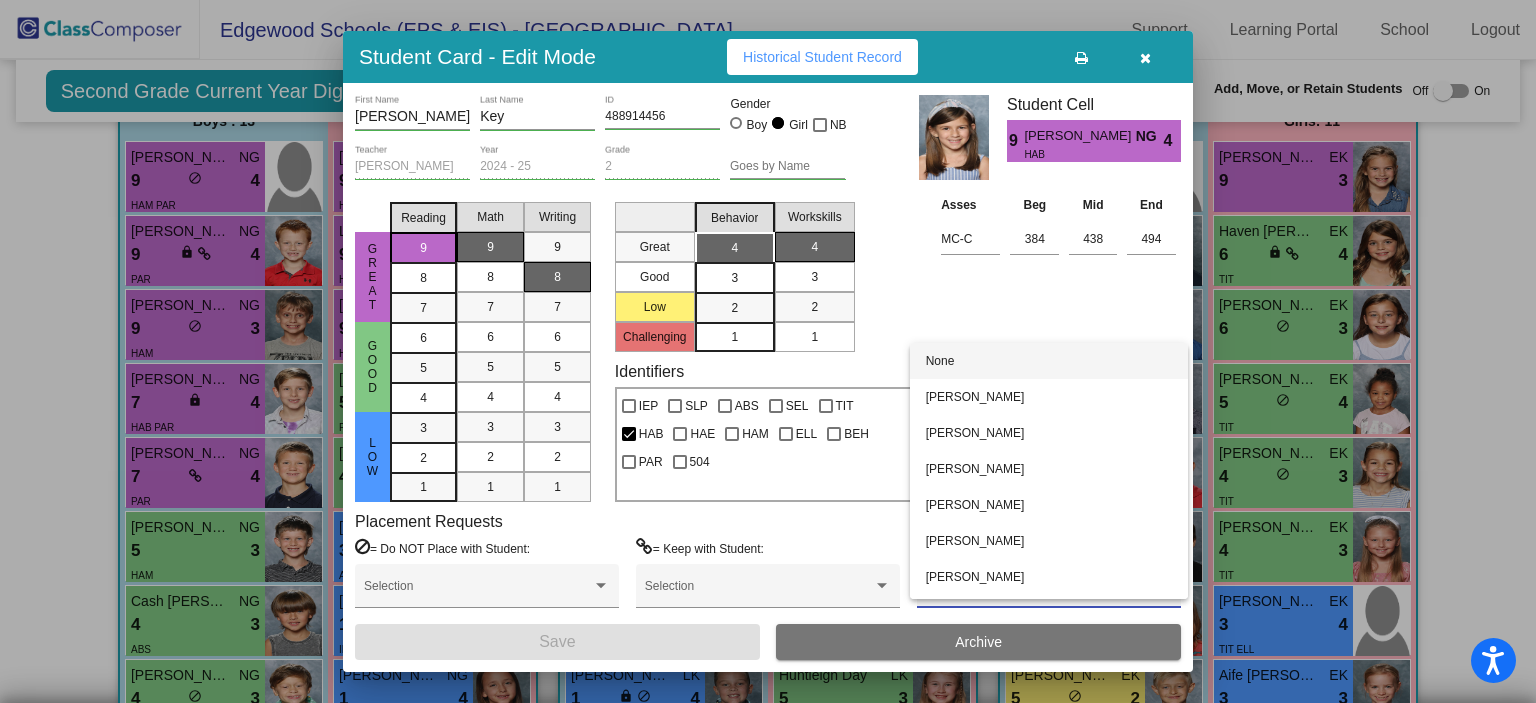 click at bounding box center [768, 351] 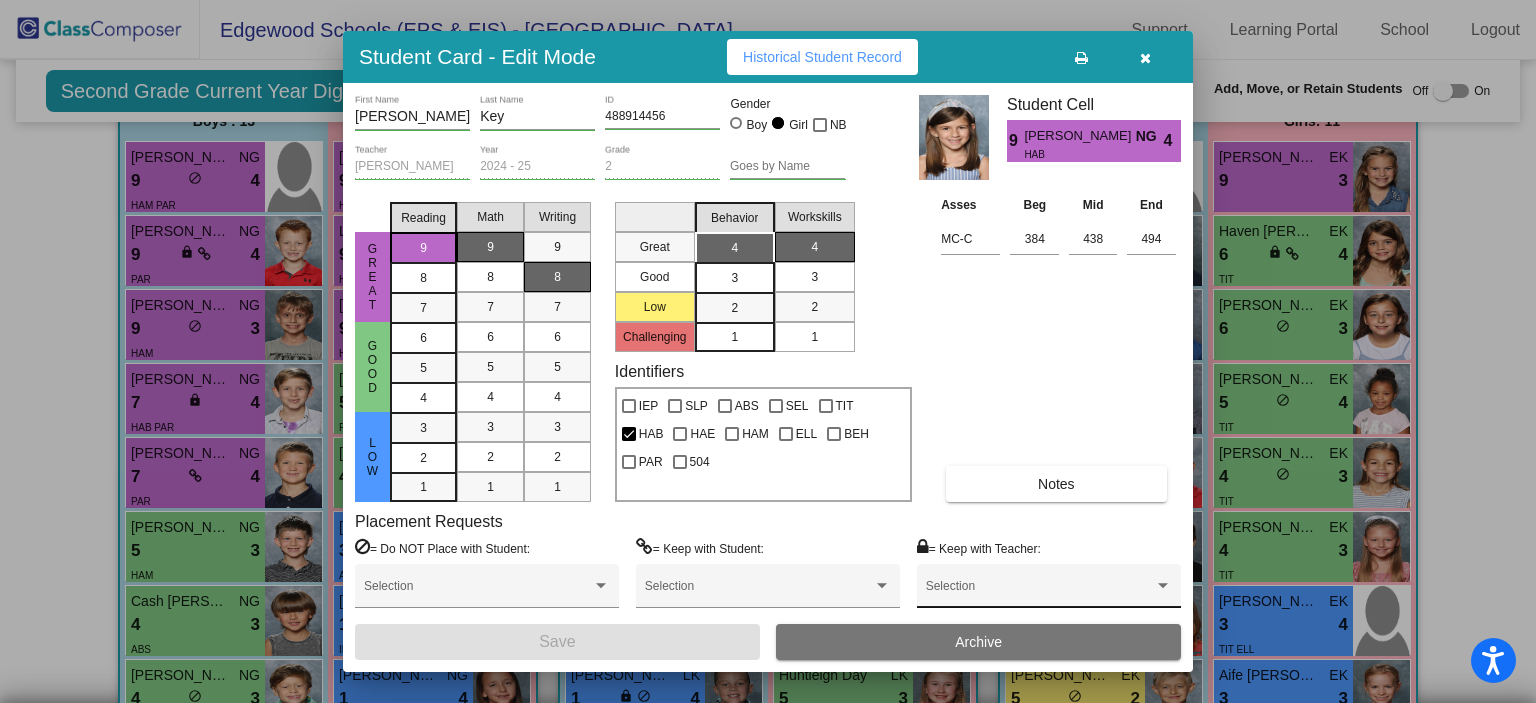 click at bounding box center [1040, 593] 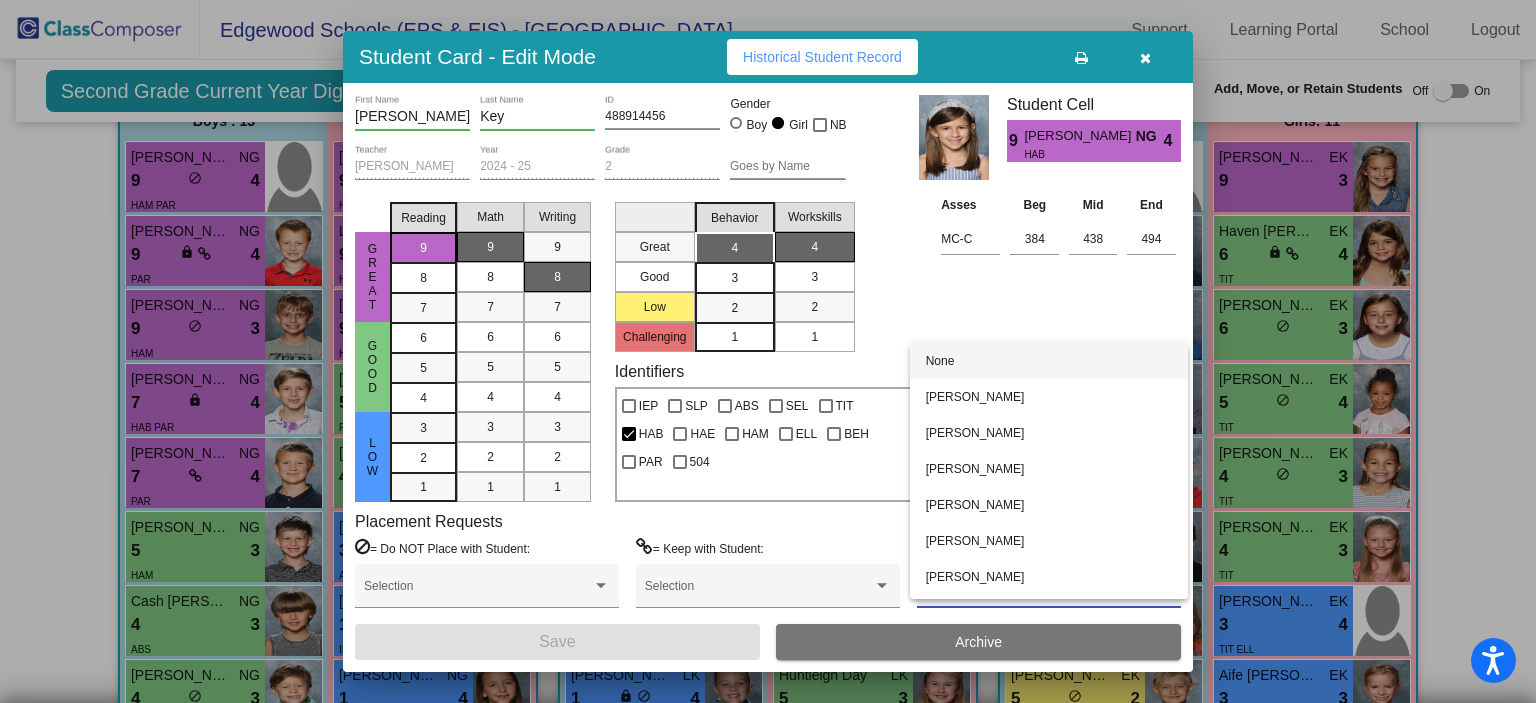 click at bounding box center [768, 351] 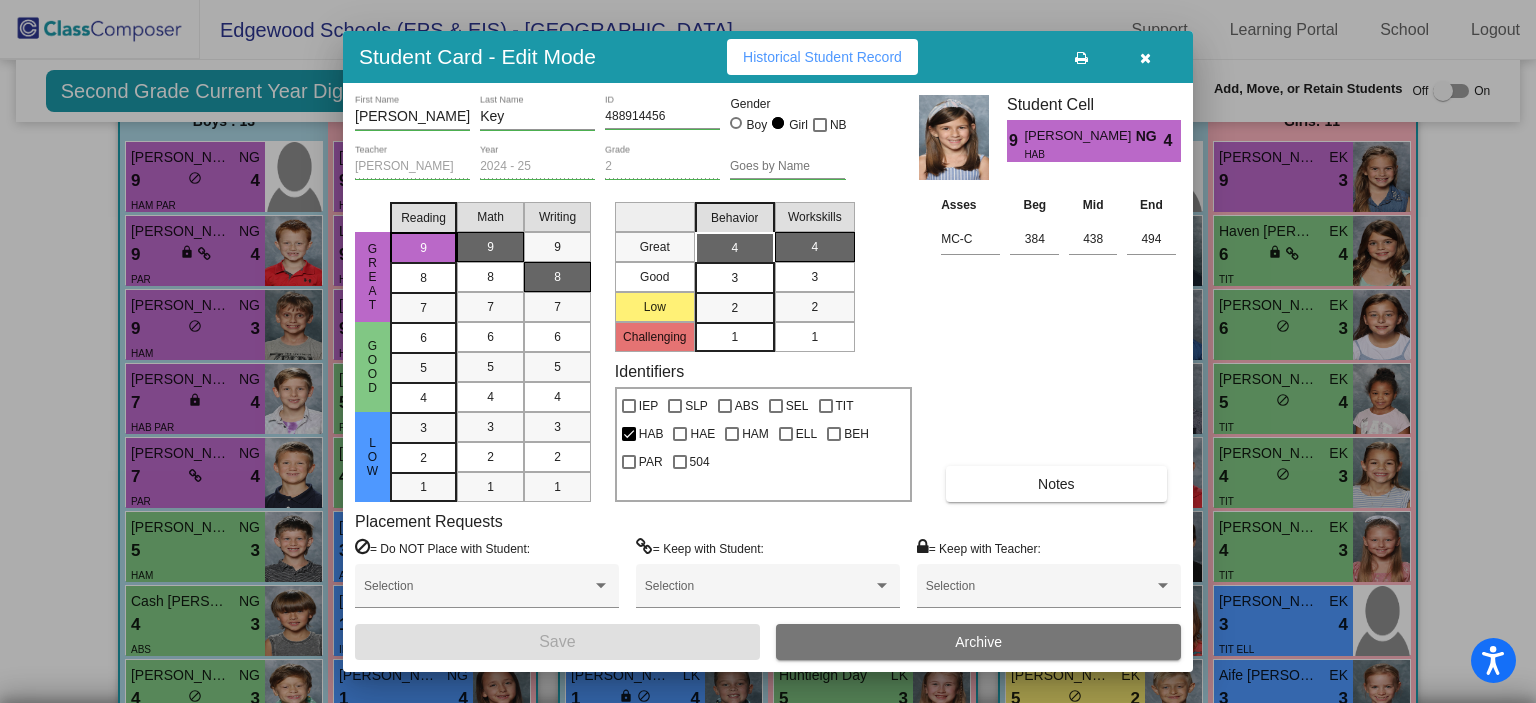 click on "Historical Student Record" at bounding box center [822, 57] 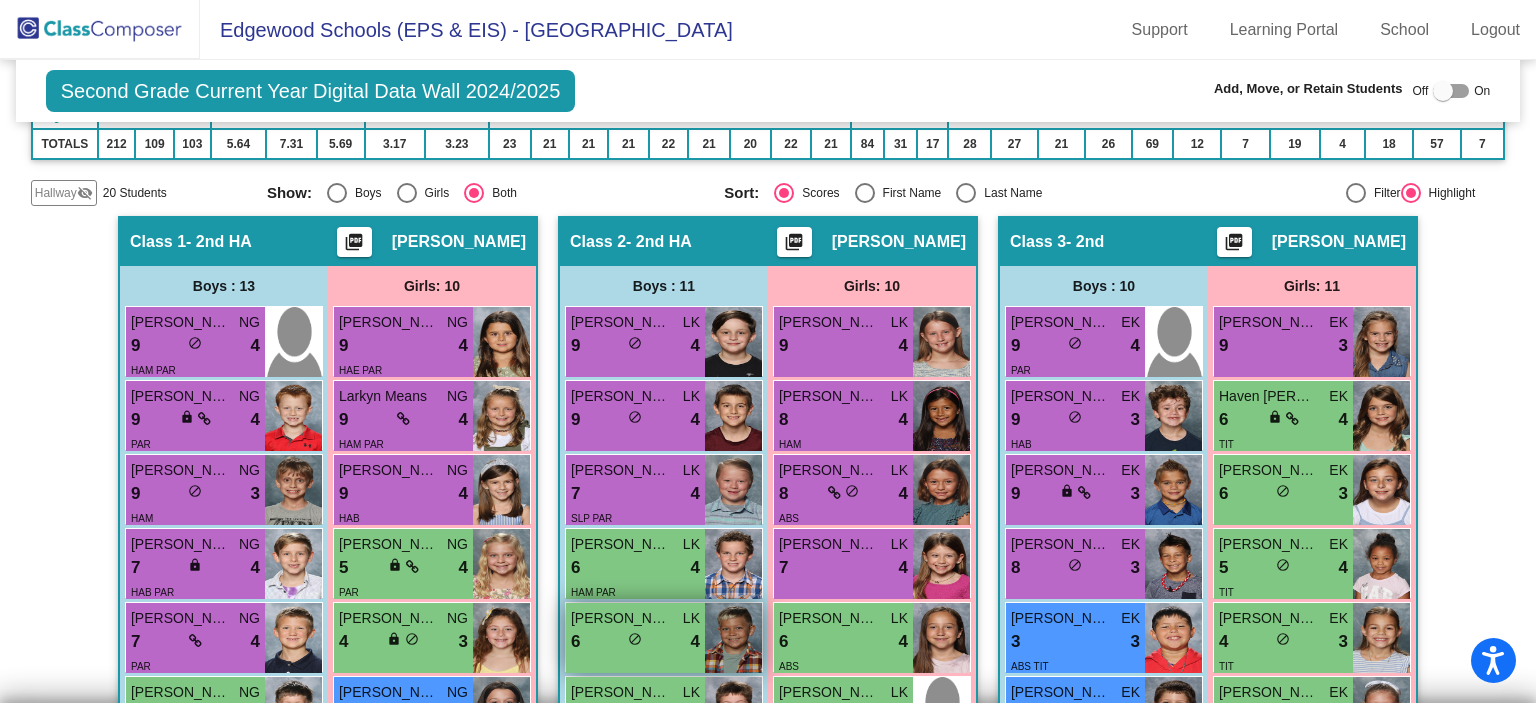 scroll, scrollTop: 588, scrollLeft: 0, axis: vertical 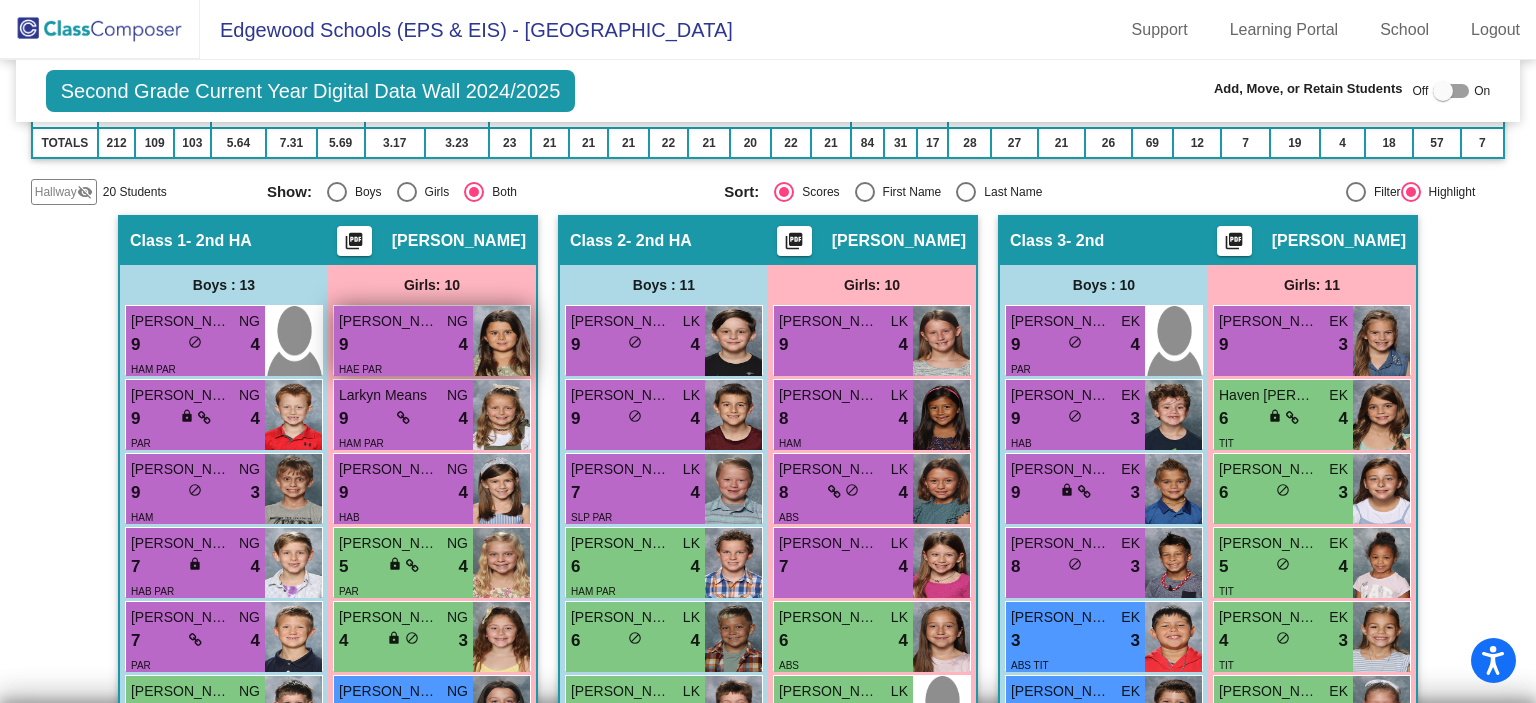 click on "9 lock do_not_disturb_alt 4" at bounding box center [403, 345] 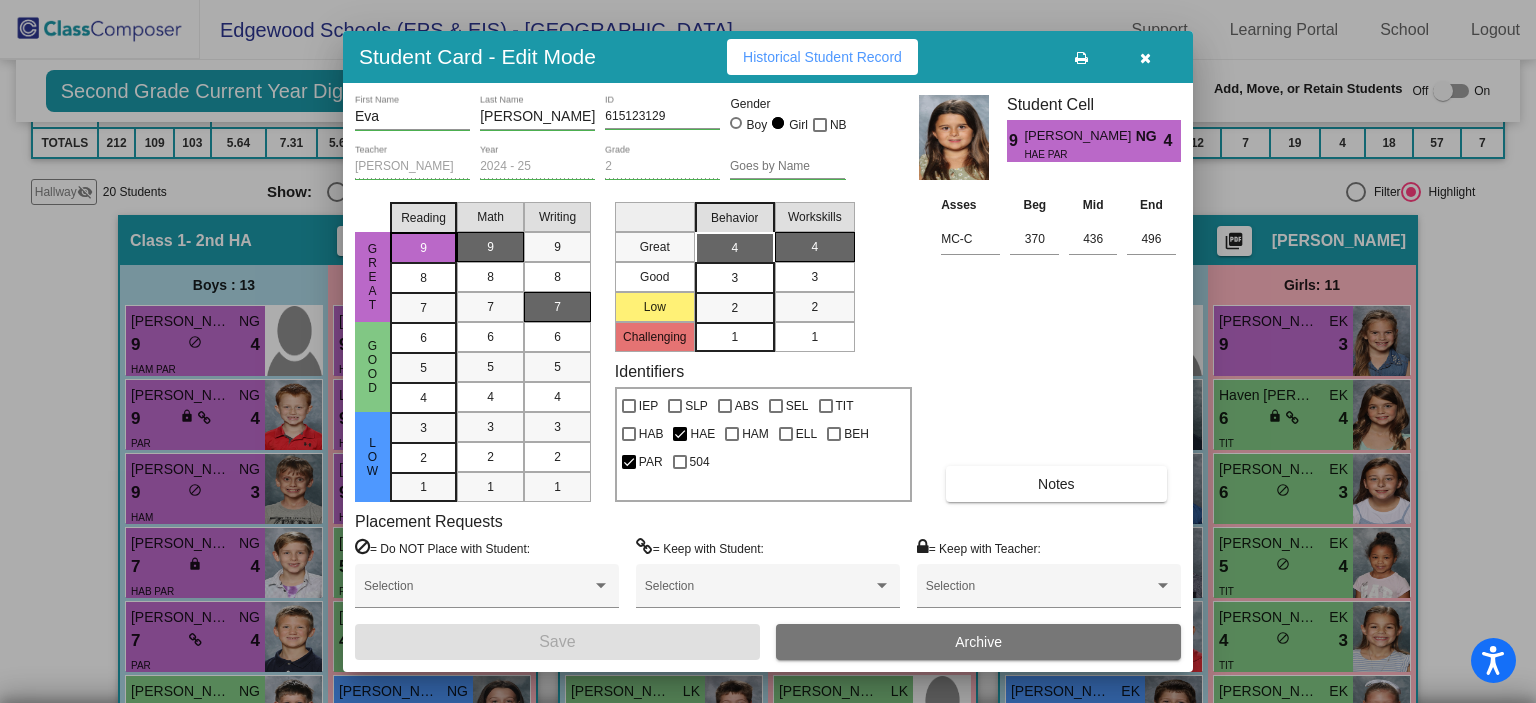 click at bounding box center (1145, 58) 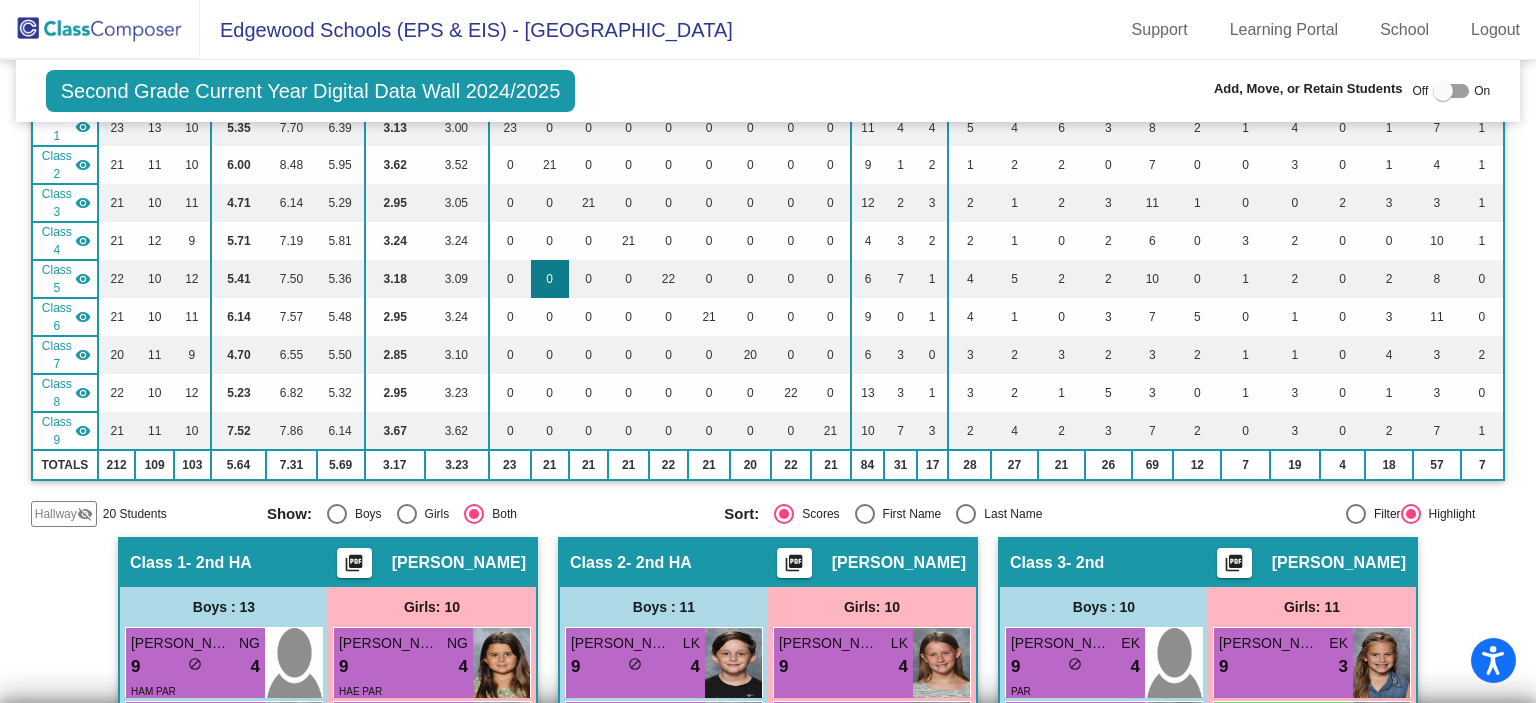 scroll, scrollTop: 0, scrollLeft: 0, axis: both 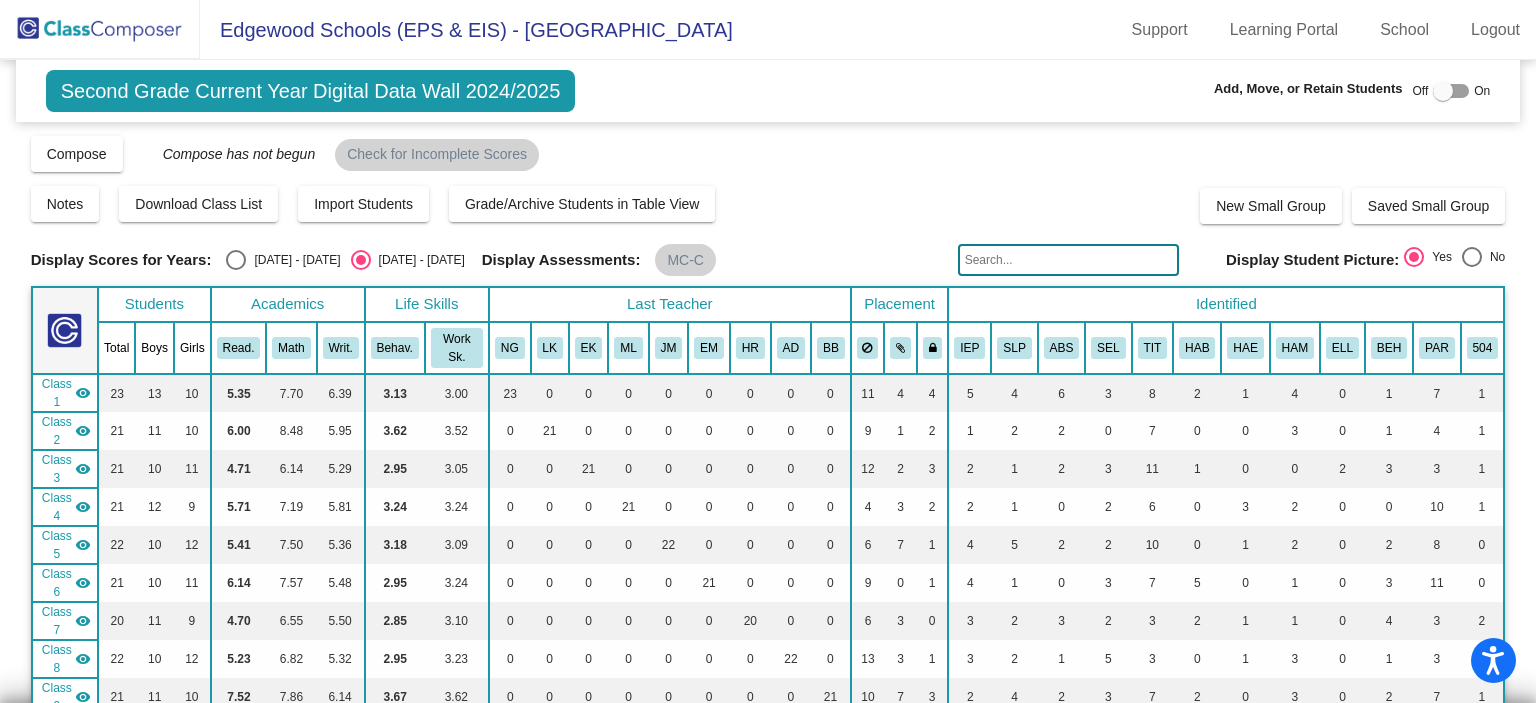 click 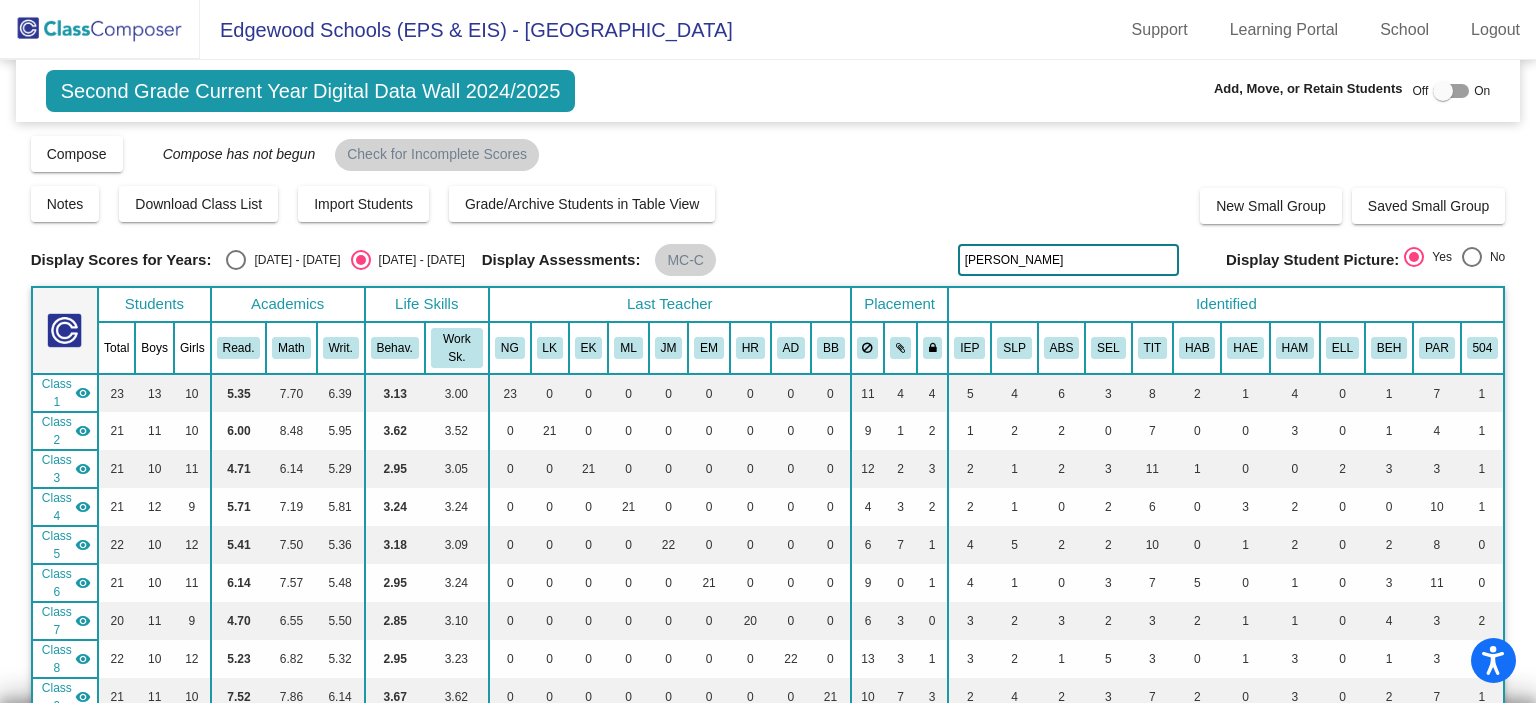 type on "denning" 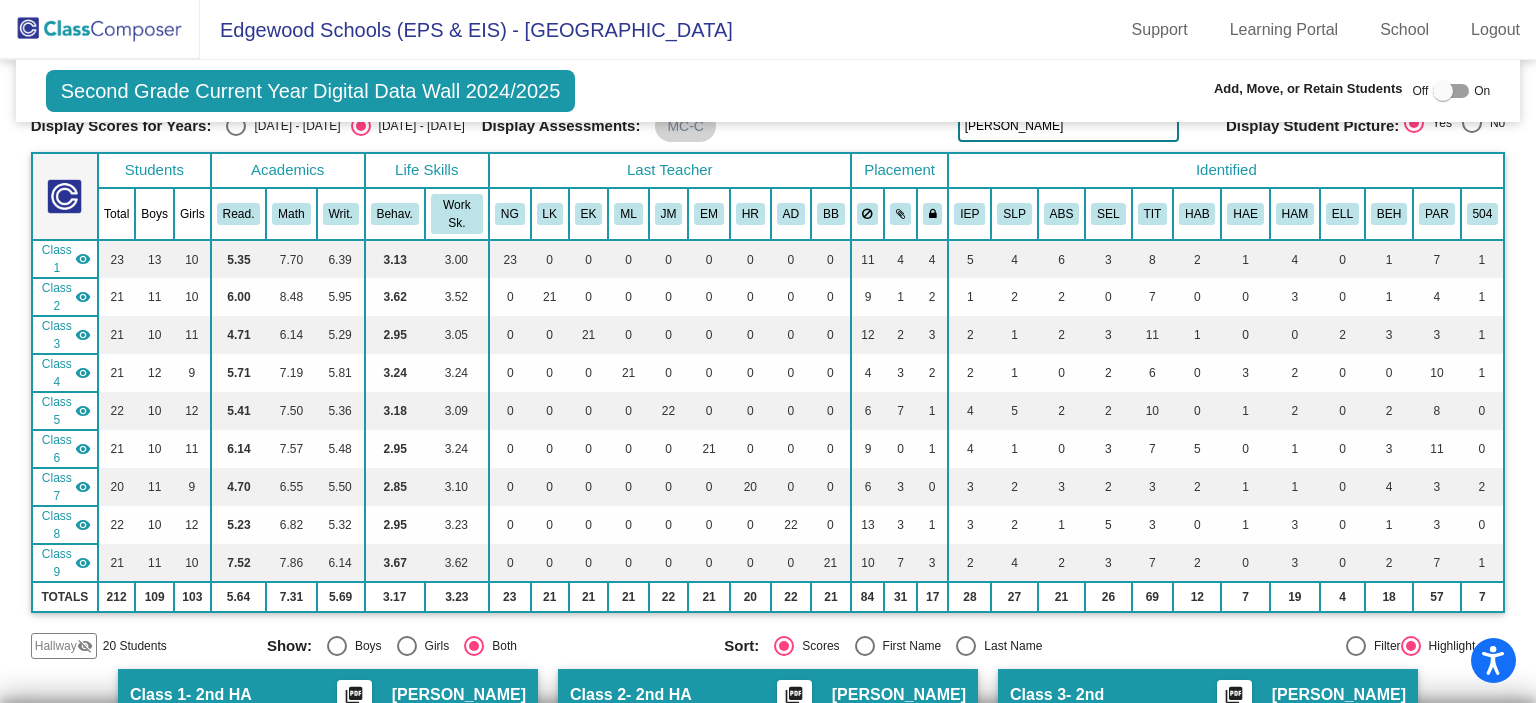 scroll, scrollTop: 0, scrollLeft: 0, axis: both 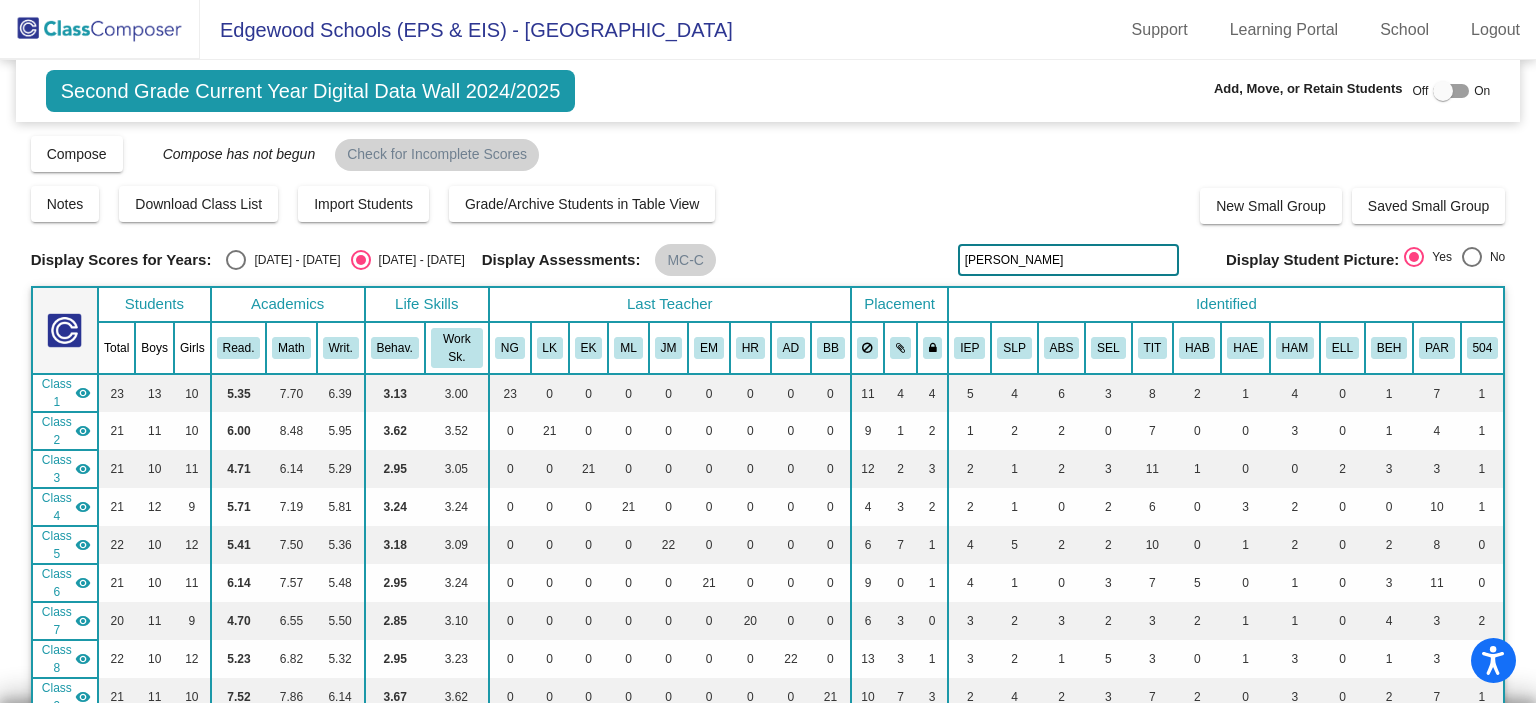 drag, startPoint x: 1019, startPoint y: 261, endPoint x: 879, endPoint y: 233, distance: 142.77255 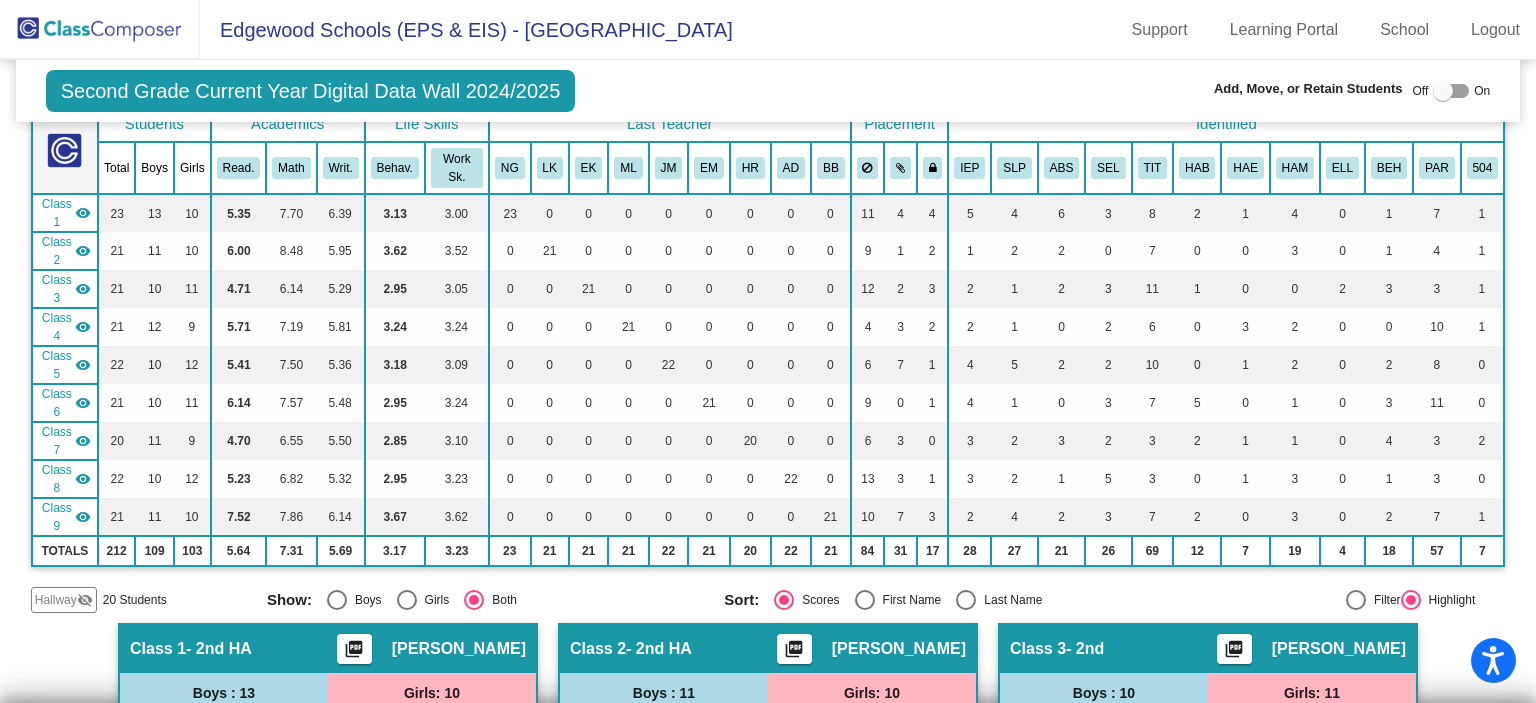 scroll, scrollTop: 0, scrollLeft: 0, axis: both 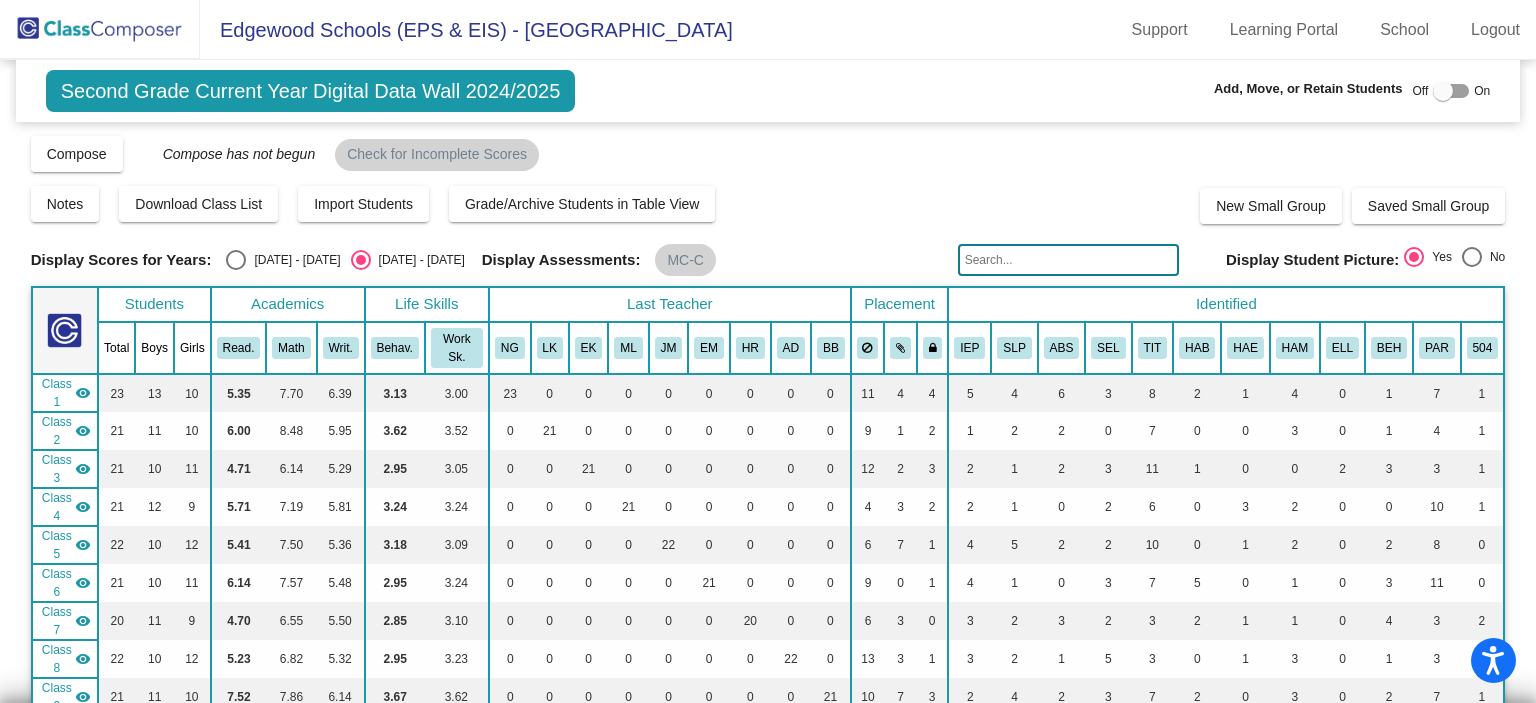 click 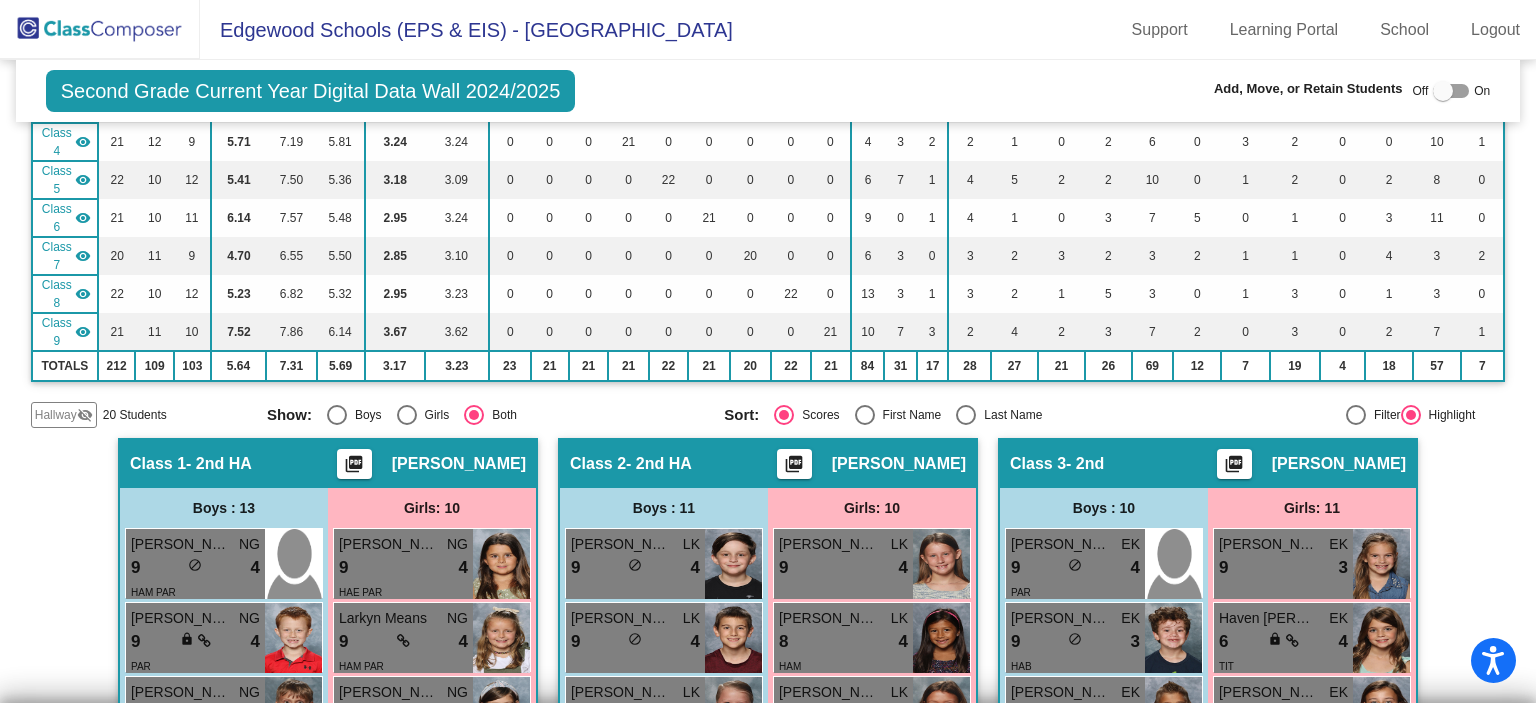 scroll, scrollTop: 0, scrollLeft: 0, axis: both 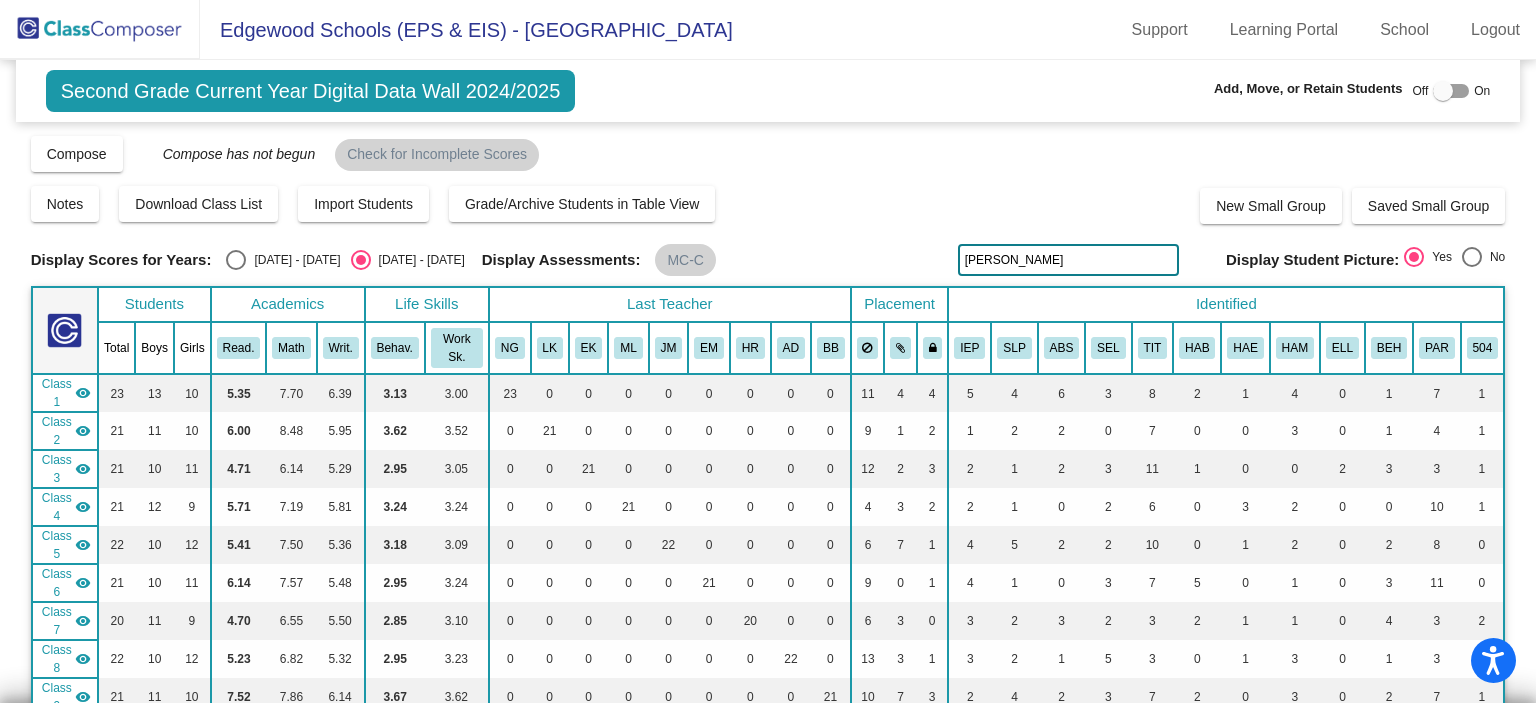 click on "Display Scores for Years:   2023 - 2024   2024 - 2025  Grade/Archive Students in Table View   Download   New Small Group   Saved Small Group   Compose   View Compose   View & Edit Compose   Submit Classes  Compose has not begun  Check for Incomplete Scores  Notes   Download Class List   Import Students   Grade/Archive Students in Table View   New Small Group   Saved Small Group  Display Scores for Years:   2023 - 2024   2024 - 2025 Display Assessments: MC-C denning Display Student Picture:    Yes     No  Students Academics Life Skills  Last Teacher  Placement  Identified  Total Boys Girls  Read.   Math   Writ.   Behav.   Work Sk.   NG   LK   EK   ML   JM   EM   HR   AD   BB   IEP   SLP   ABS   SEL   TIT   HAB   HAE   HAM   ELL   BEH   PAR   504  Hallway  visibility_off  20 11 9                 0   0   0   0   0   0   0   0   0   4   1   0   2   5   3   3   7   0   0   0   2   1   1   0  Class 1  visibility  23 13 10  5.35   7.70   6.39   3.13   3.00   23   0   0   0   0   0   0   0   0   11   4   4  9" 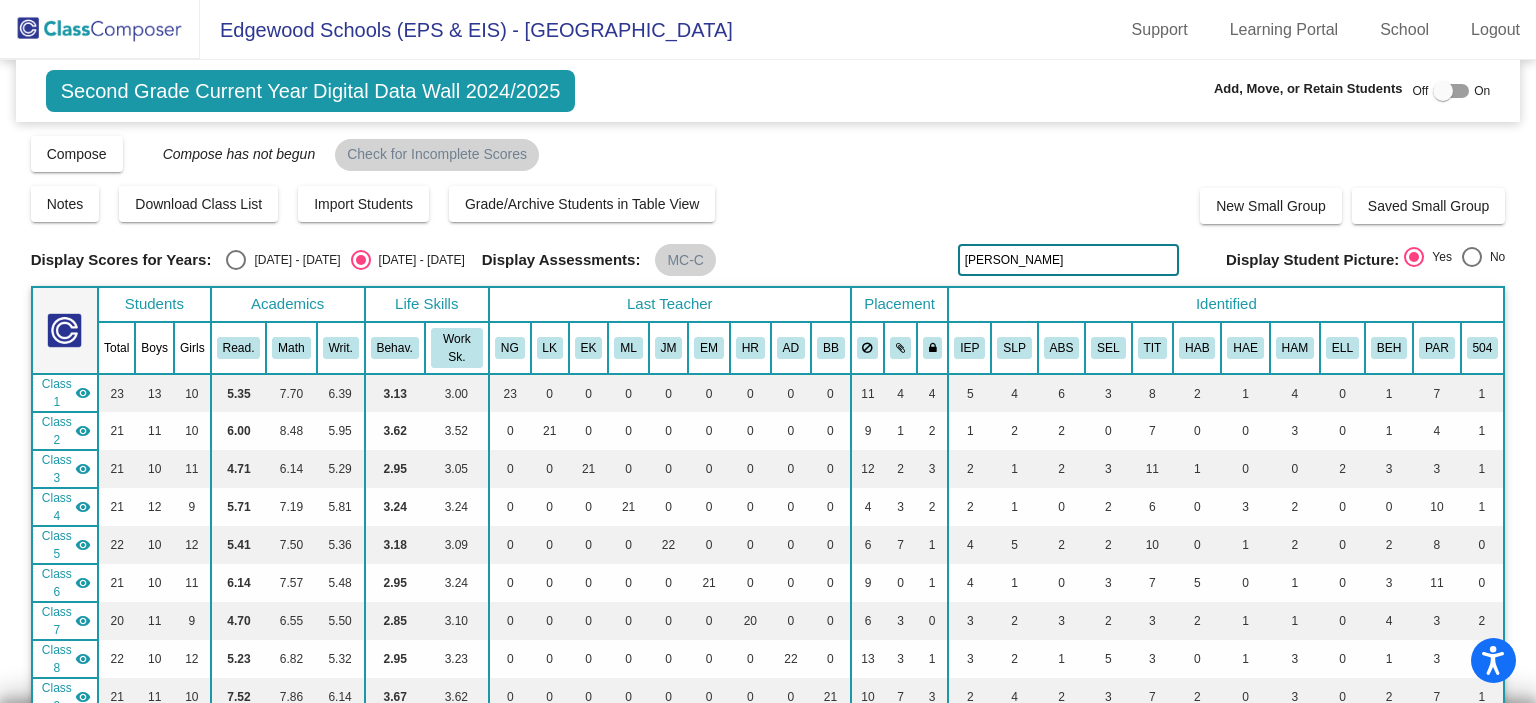 type on "jones" 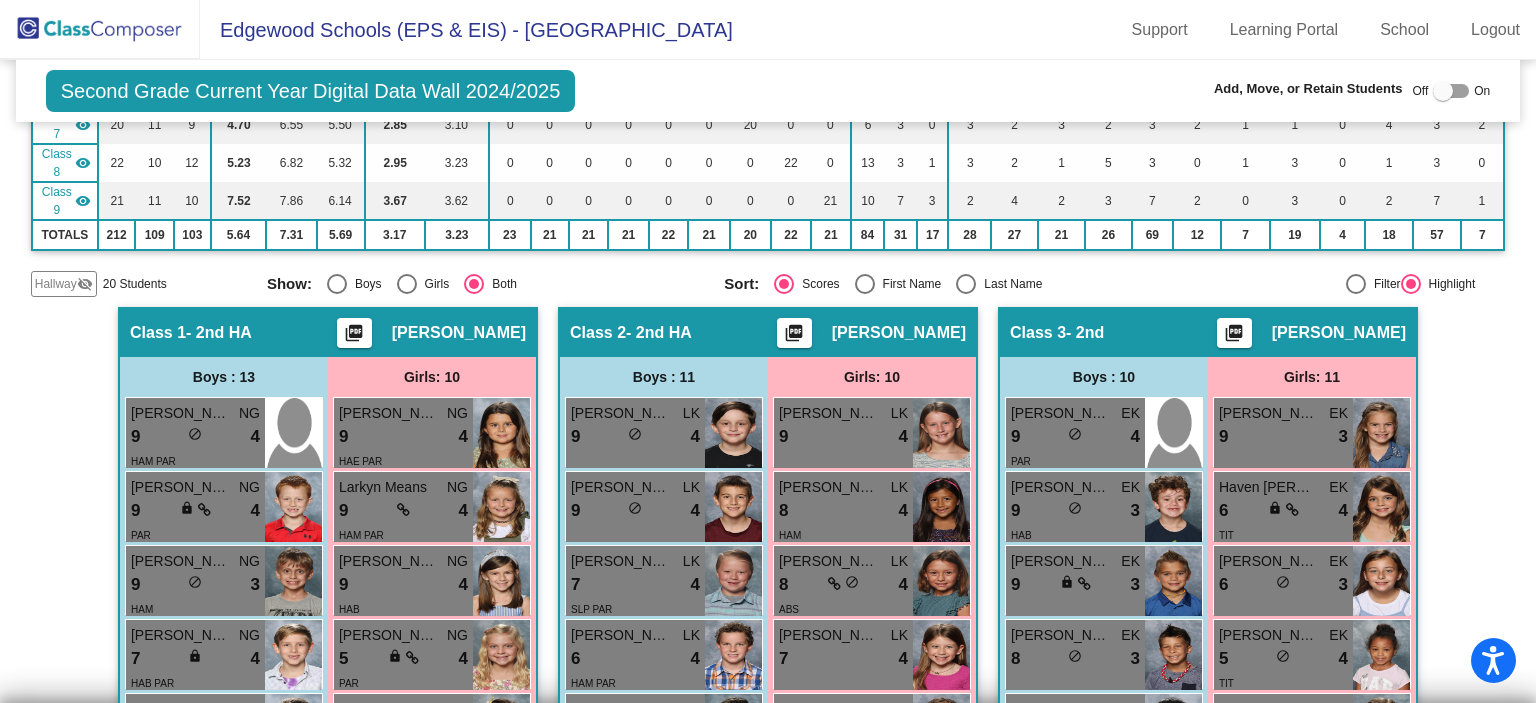 scroll, scrollTop: 0, scrollLeft: 0, axis: both 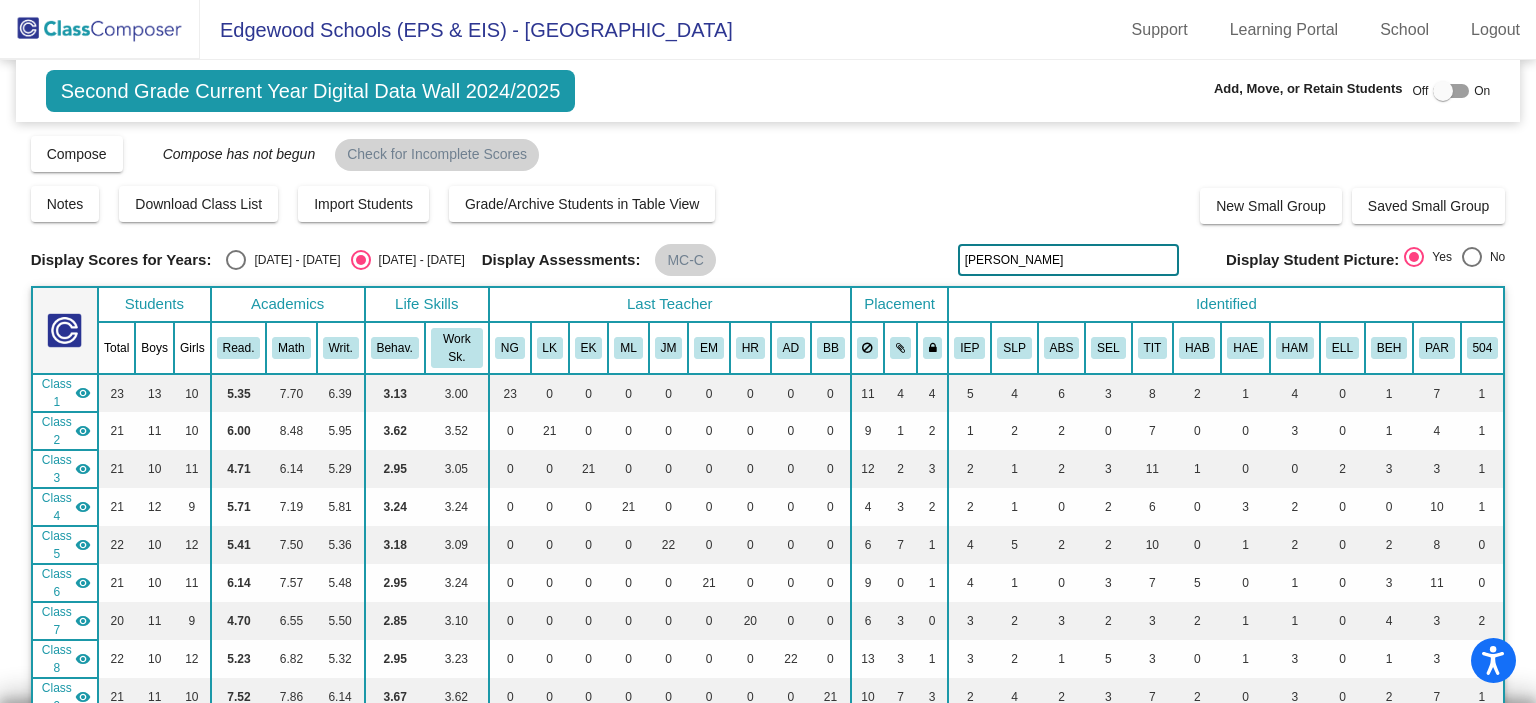 drag, startPoint x: 1000, startPoint y: 263, endPoint x: 921, endPoint y: 254, distance: 79.51101 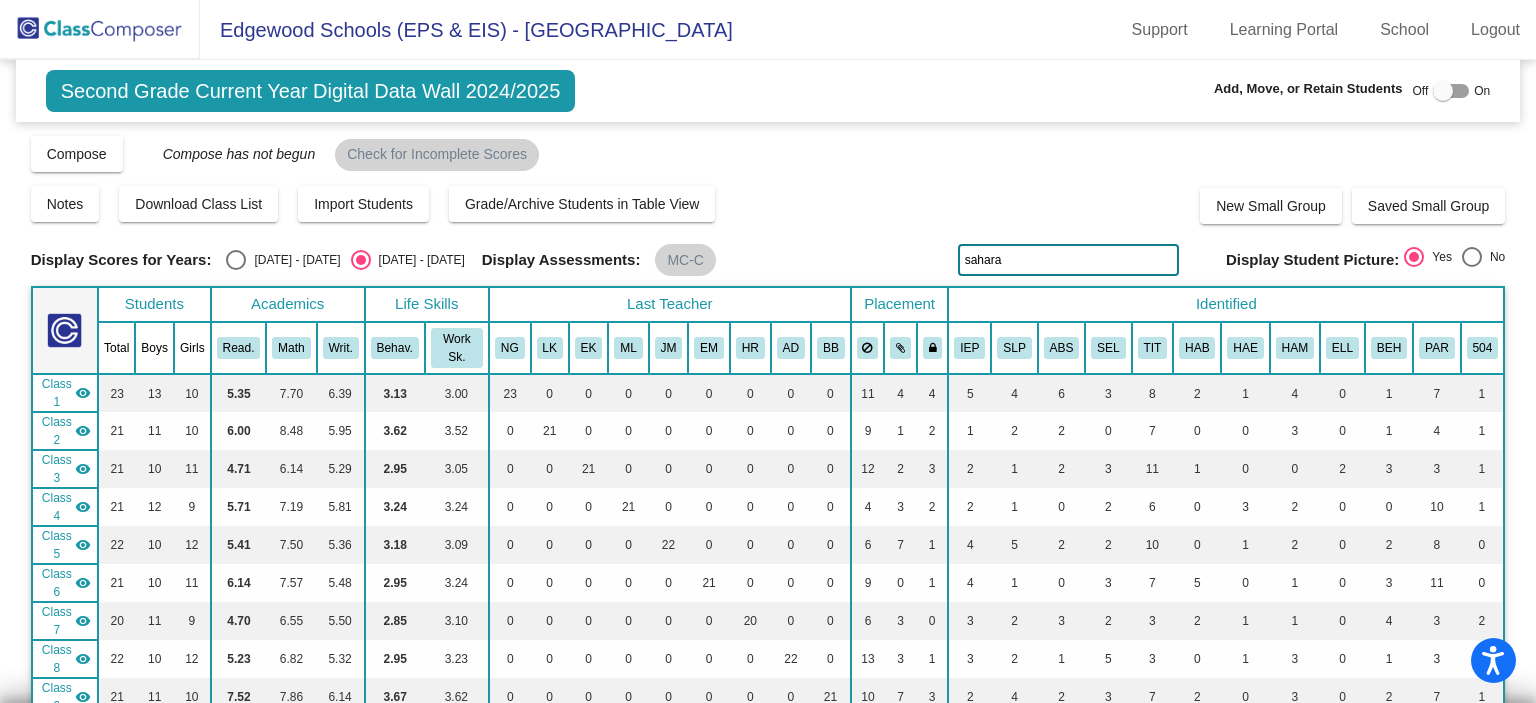 type on "sahara" 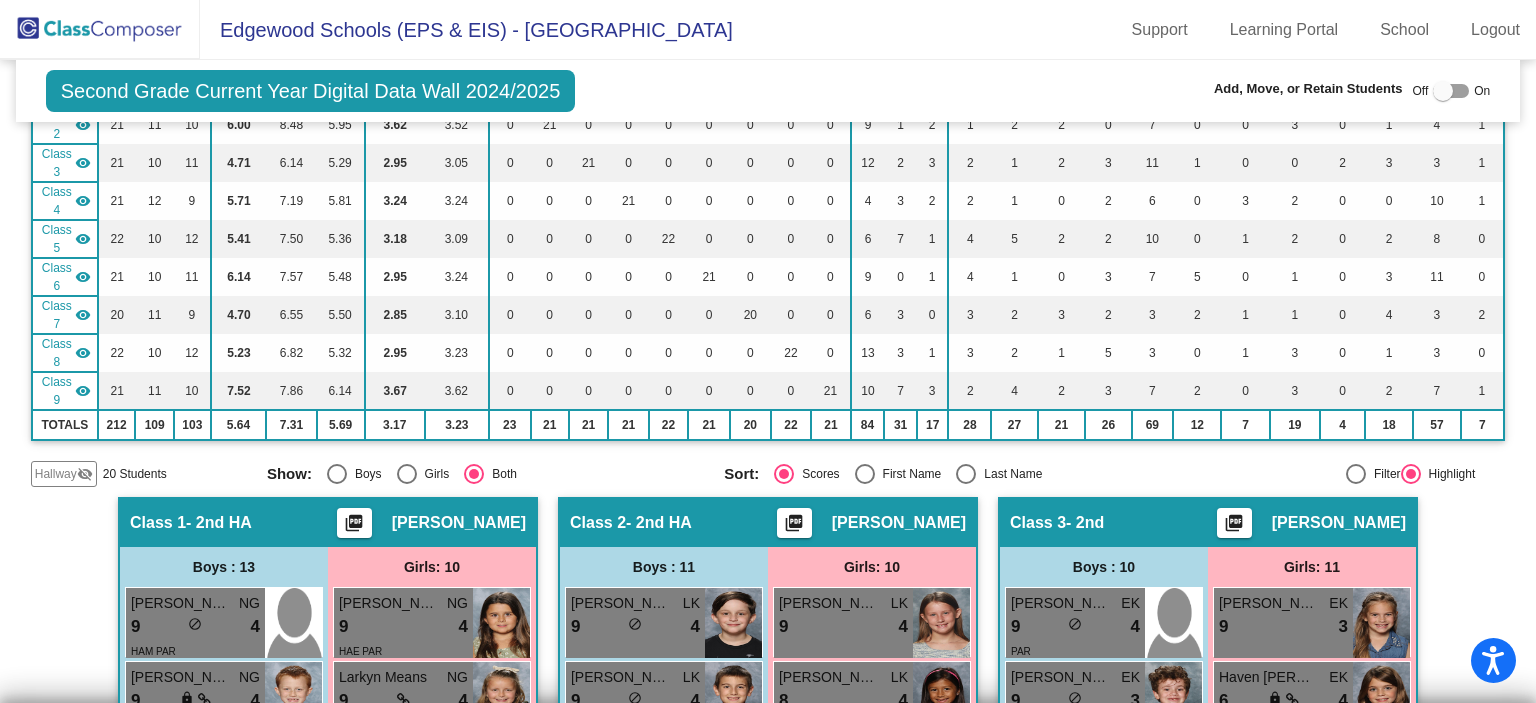 scroll, scrollTop: 0, scrollLeft: 0, axis: both 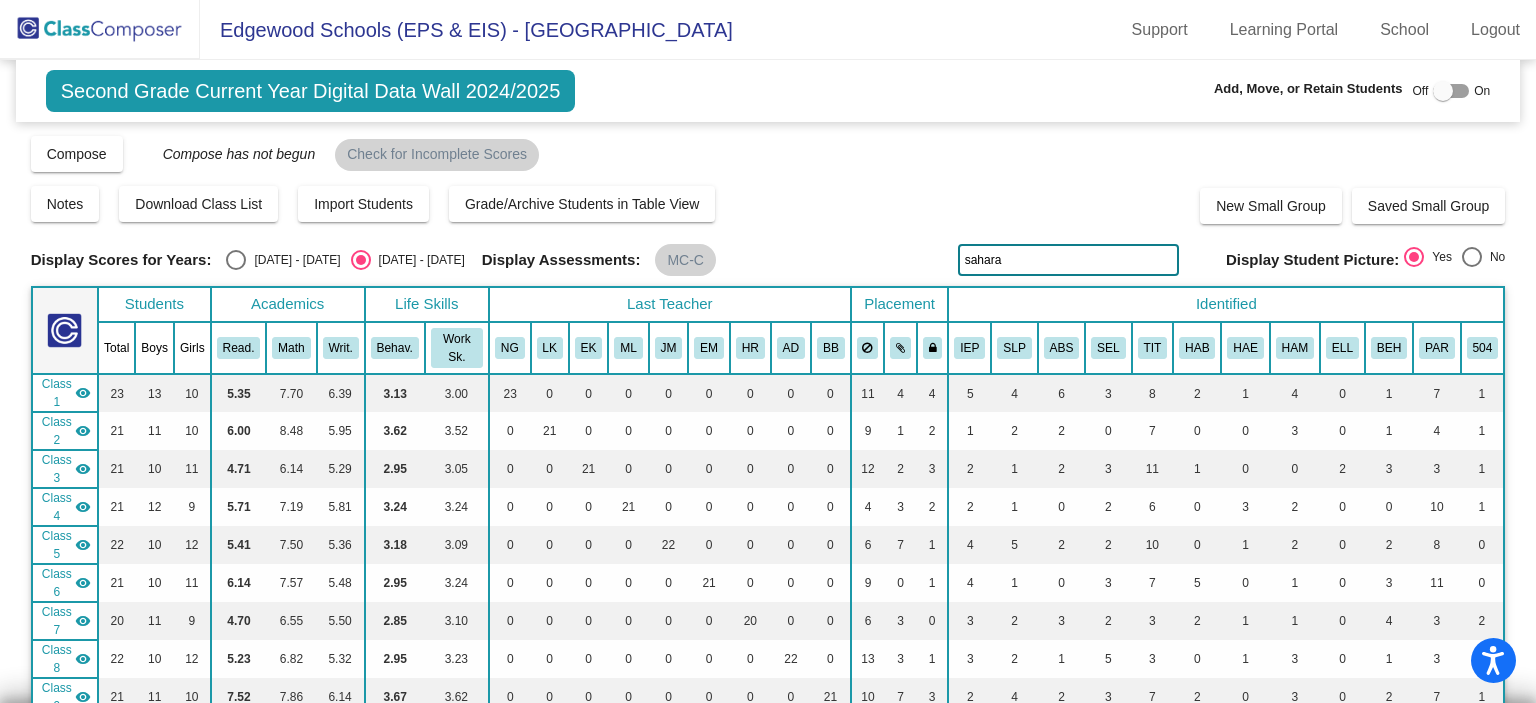 drag, startPoint x: 1018, startPoint y: 259, endPoint x: 842, endPoint y: 246, distance: 176.47946 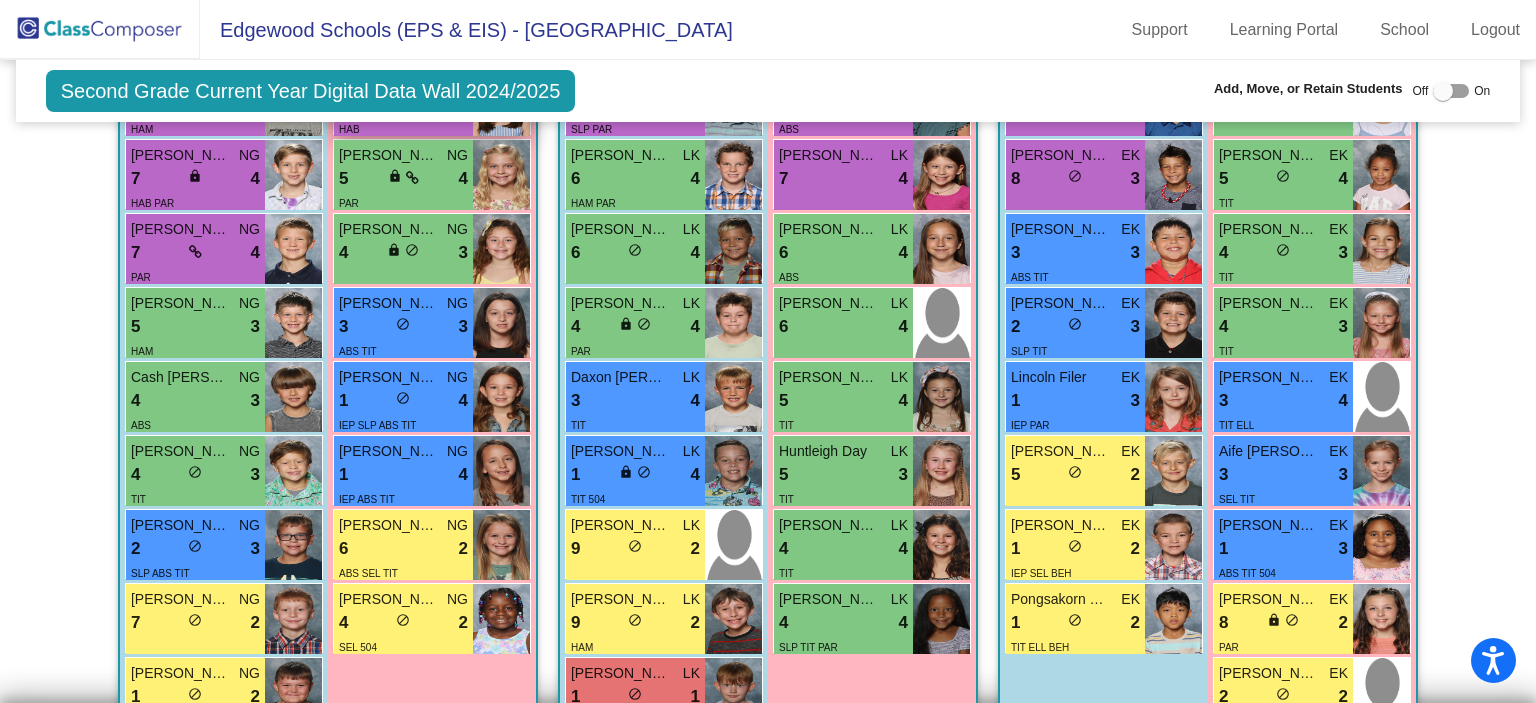 scroll, scrollTop: 1078, scrollLeft: 0, axis: vertical 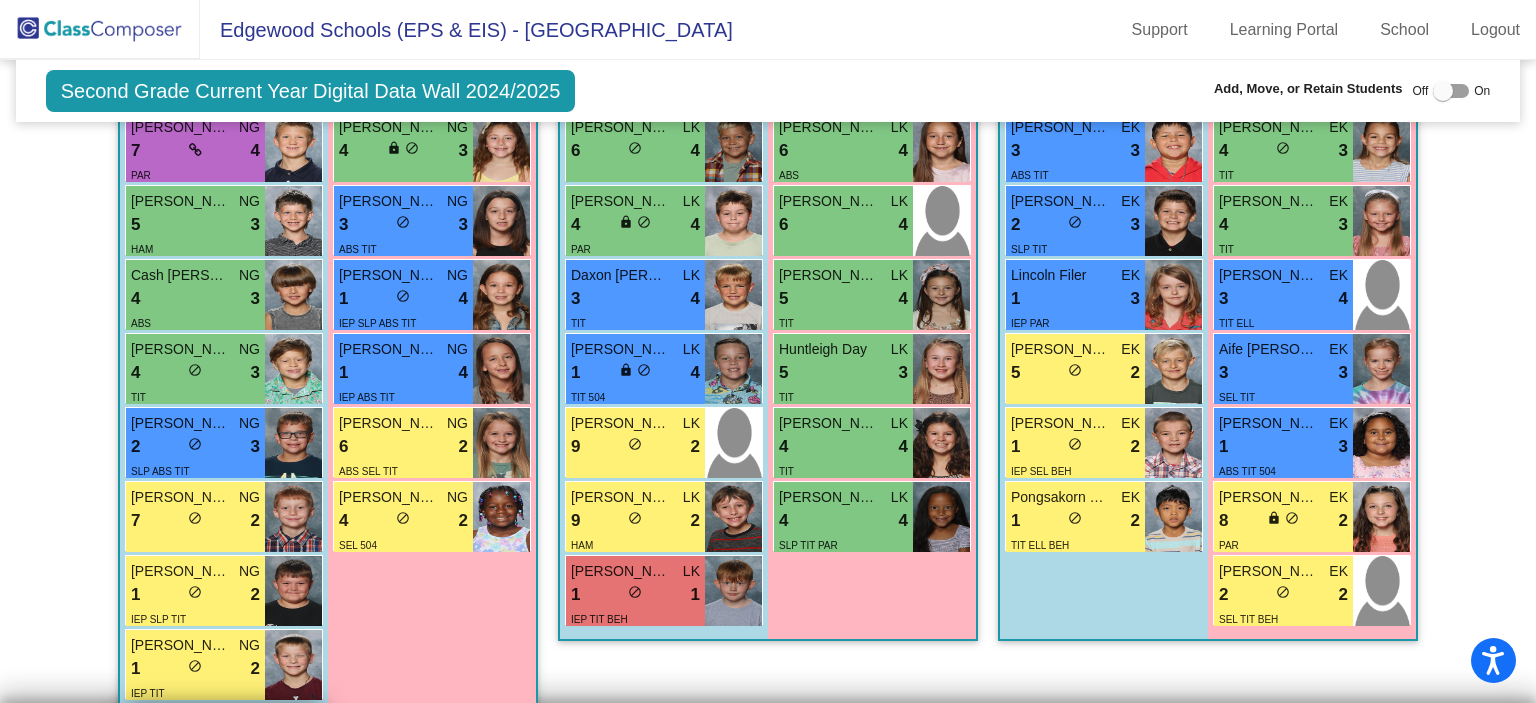 click on "7 lock do_not_disturb_alt 1" at bounding box center [195, 743] 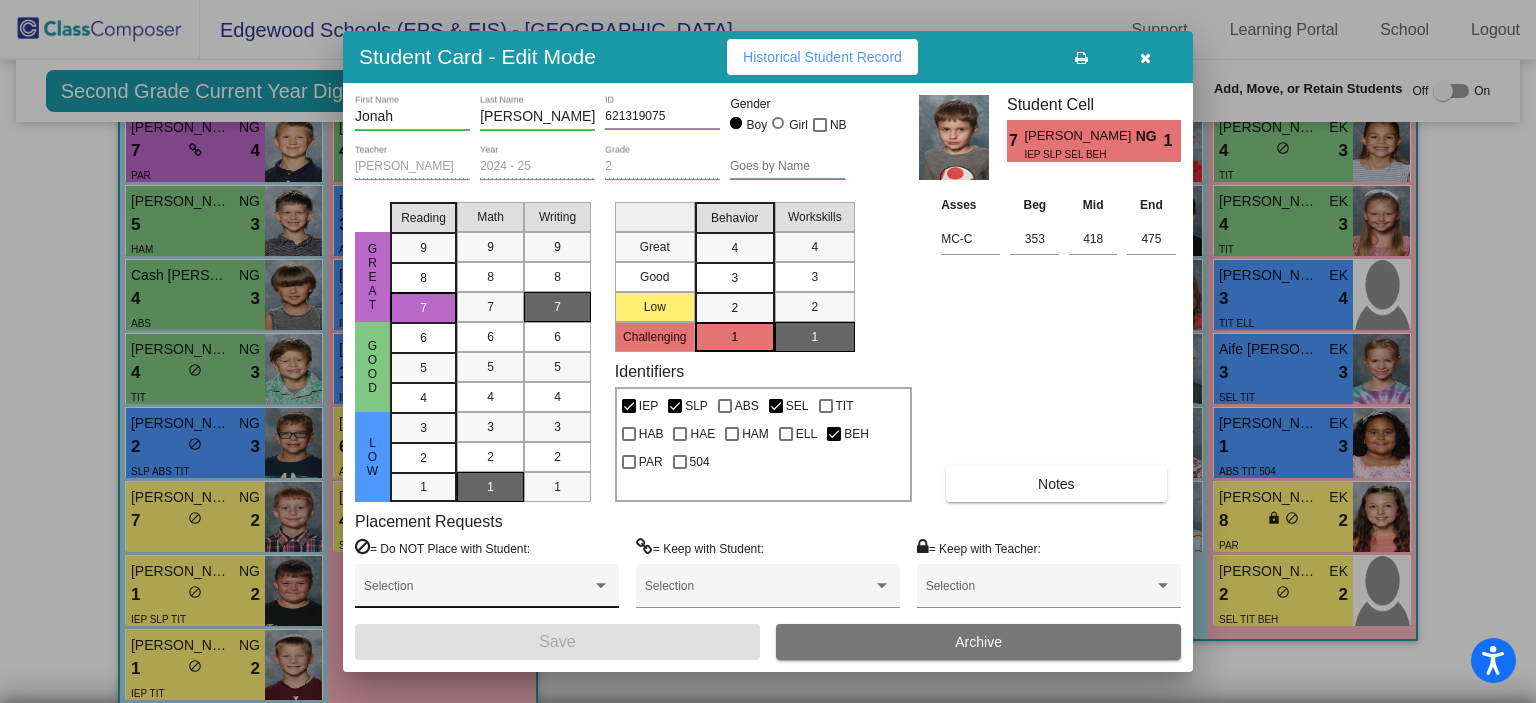 click at bounding box center [487, 593] 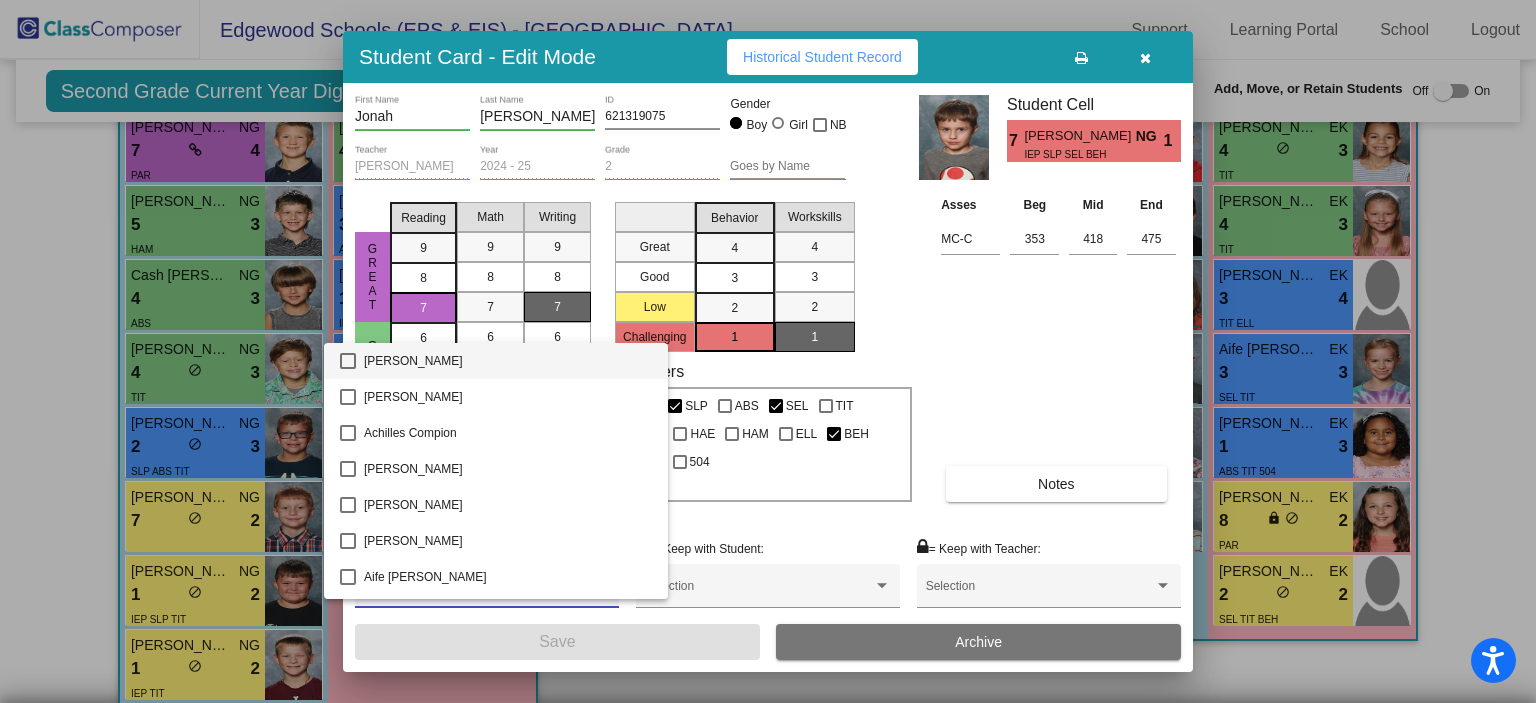 click at bounding box center (768, 351) 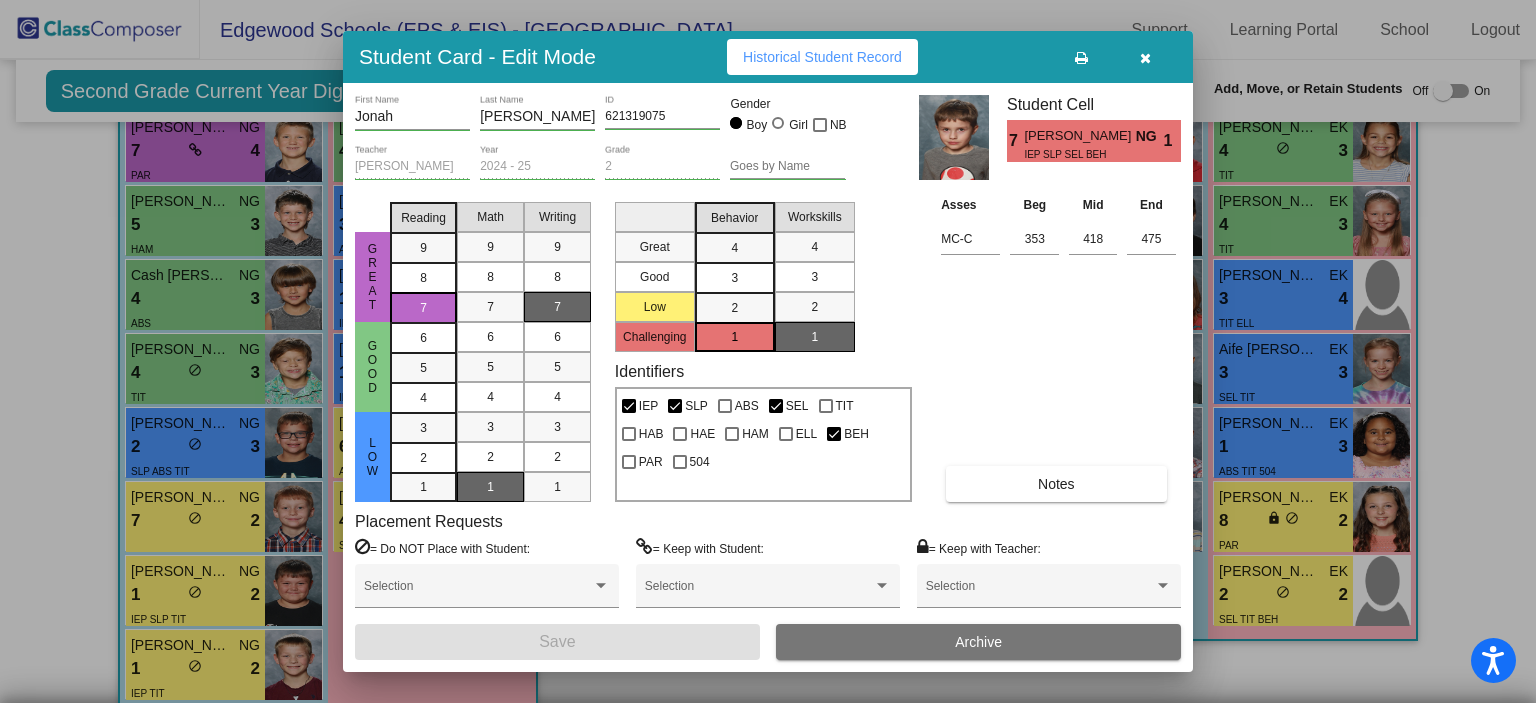 click at bounding box center [1145, 58] 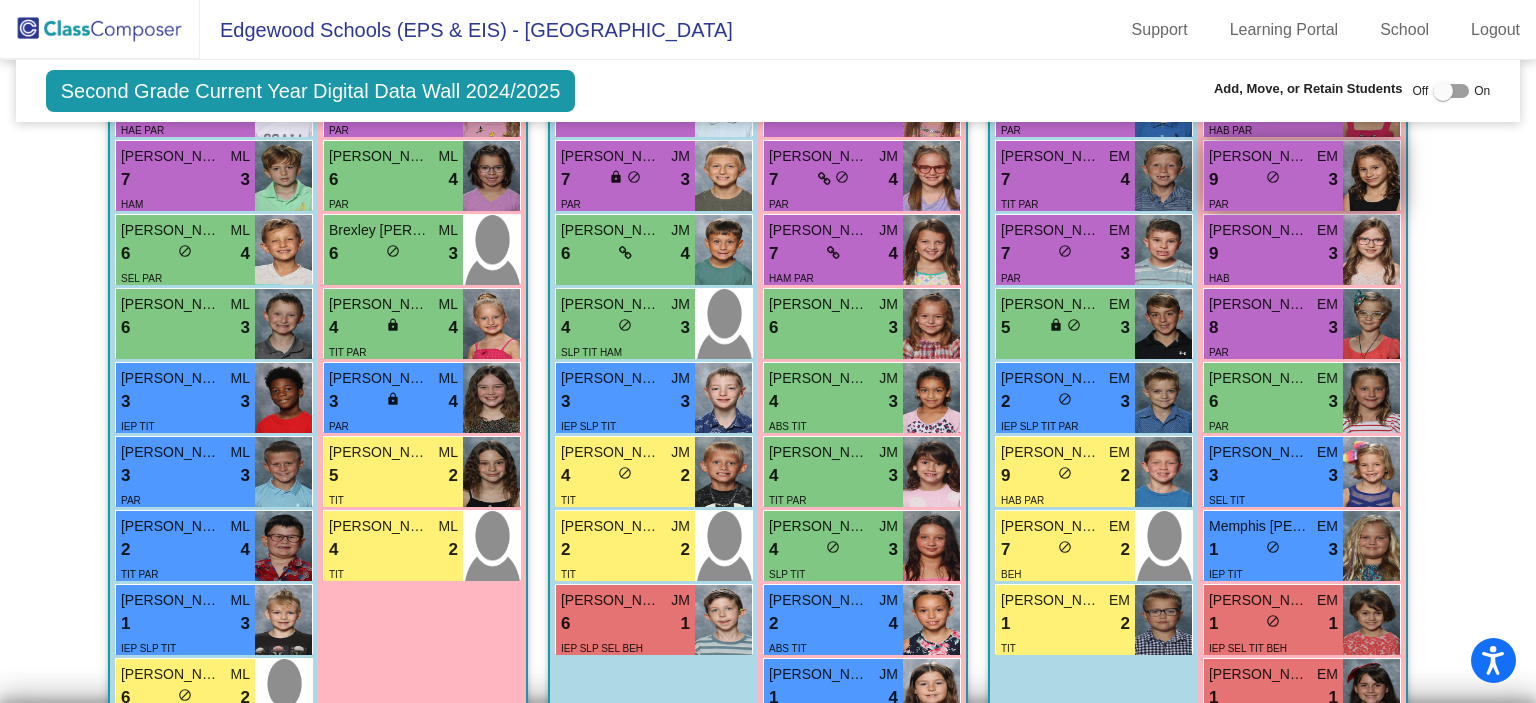 scroll, scrollTop: 2063, scrollLeft: 0, axis: vertical 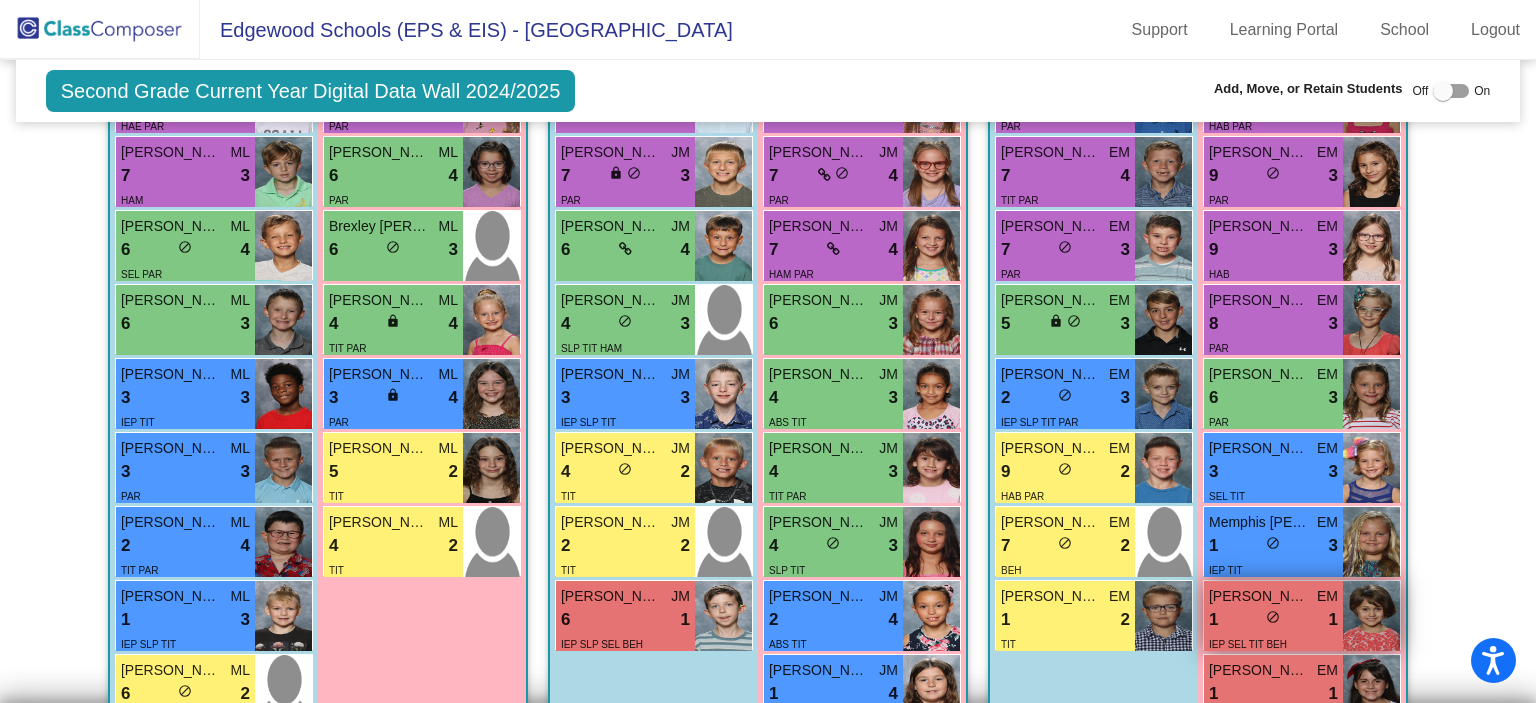 click on "1 lock do_not_disturb_alt 1" at bounding box center [1273, 620] 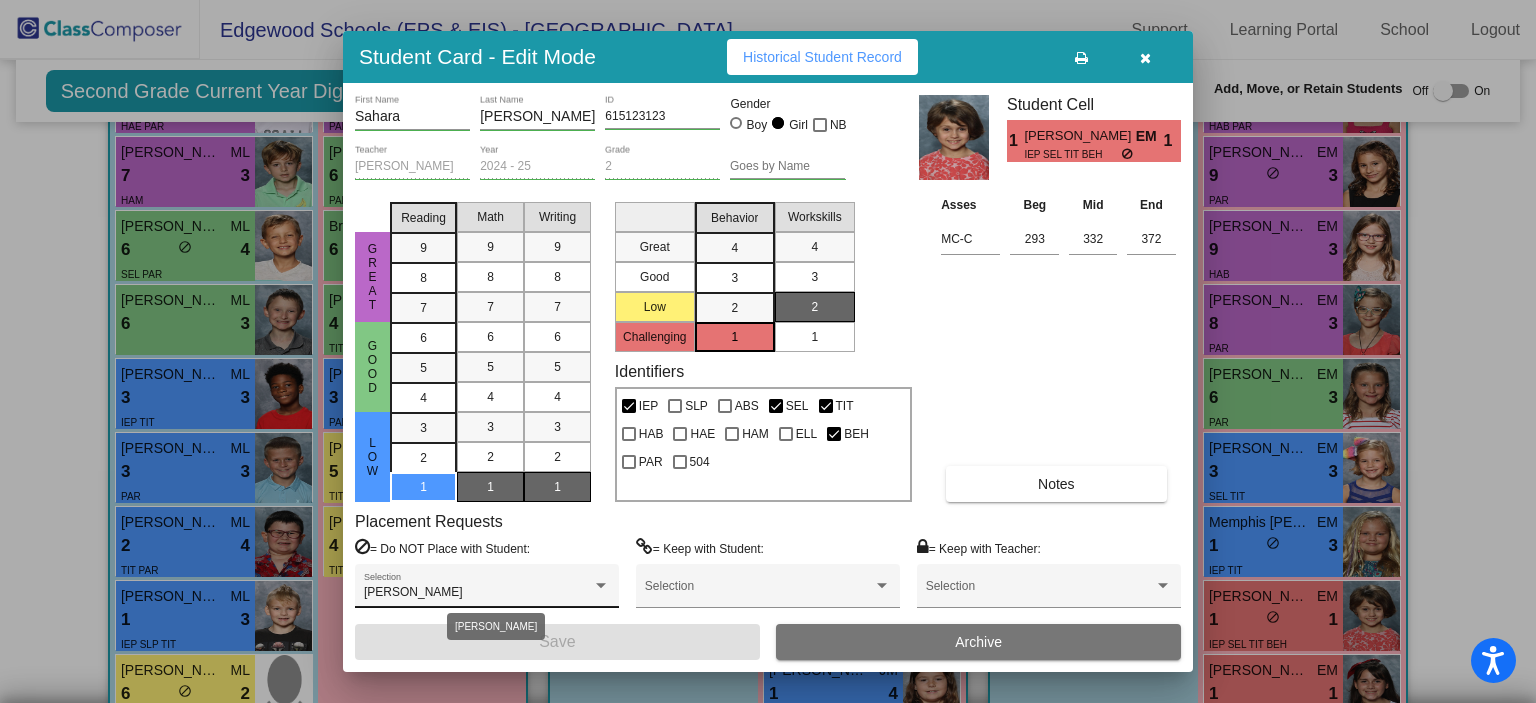 click at bounding box center (601, 586) 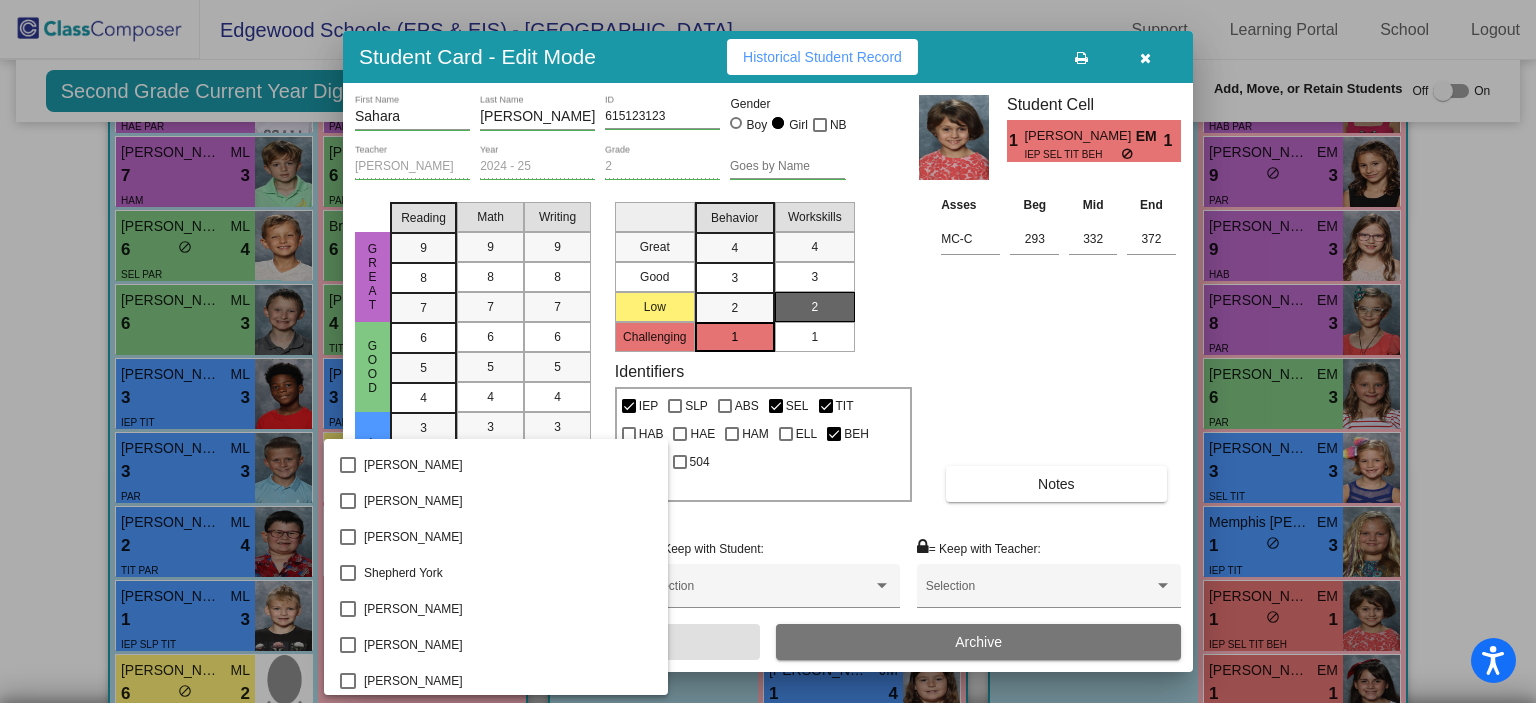 scroll, scrollTop: 7340, scrollLeft: 0, axis: vertical 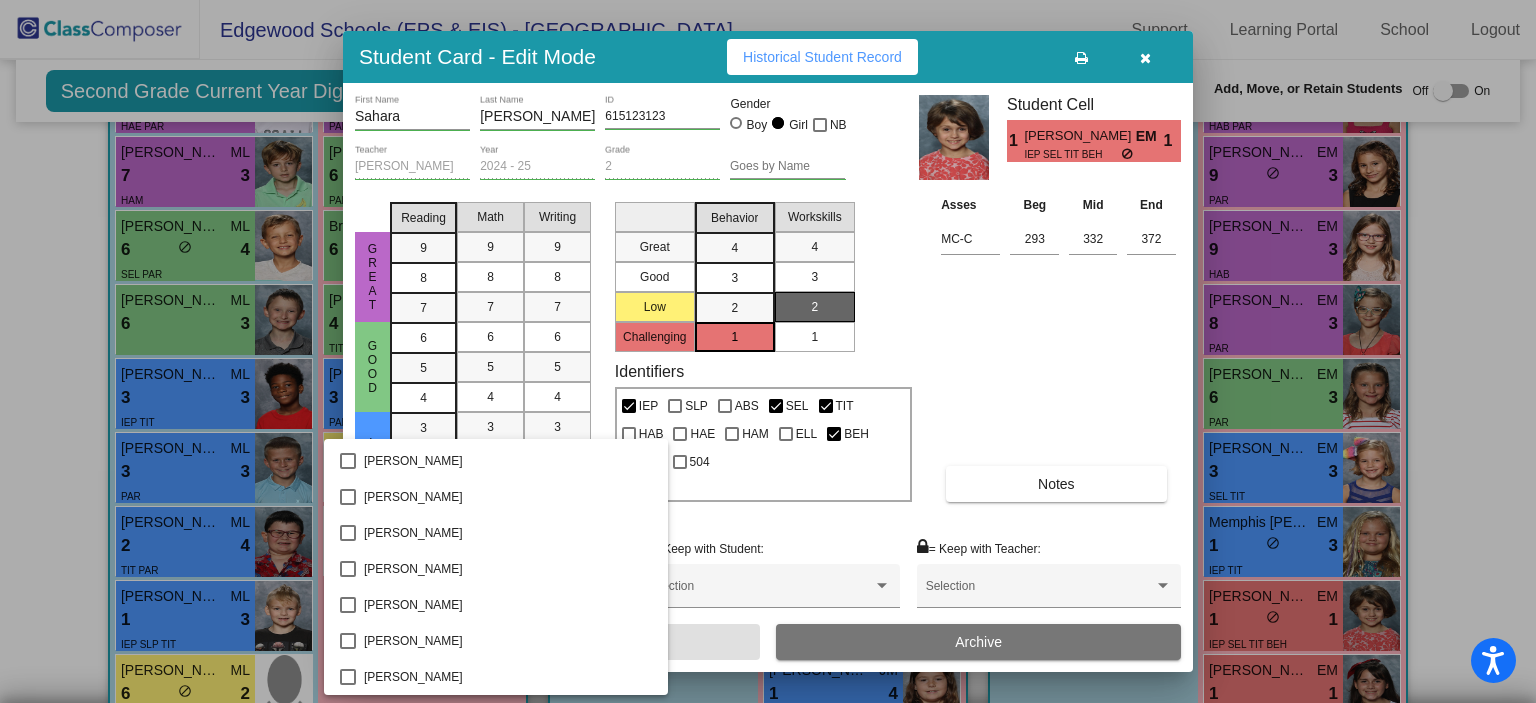 click at bounding box center [768, 351] 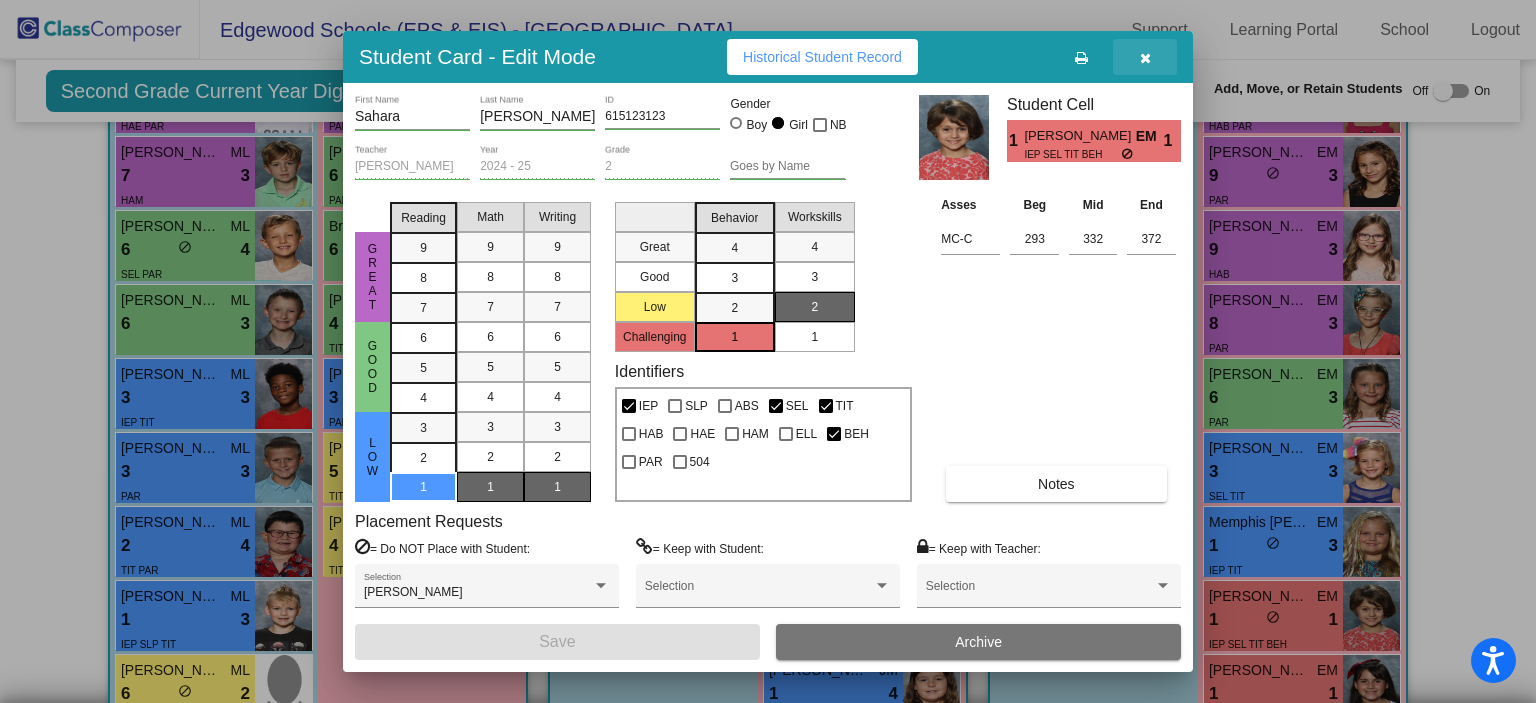 click at bounding box center [1145, 58] 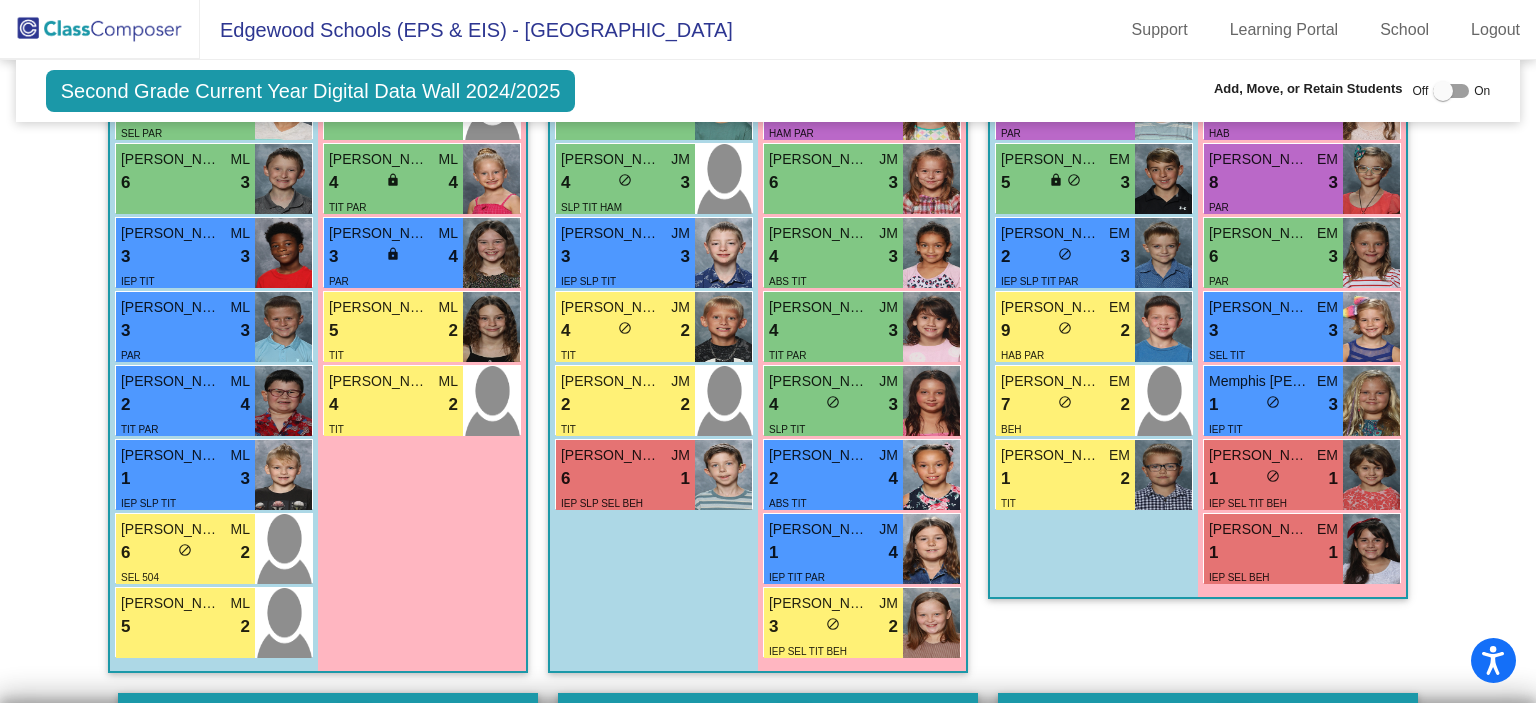 scroll, scrollTop: 2207, scrollLeft: 0, axis: vertical 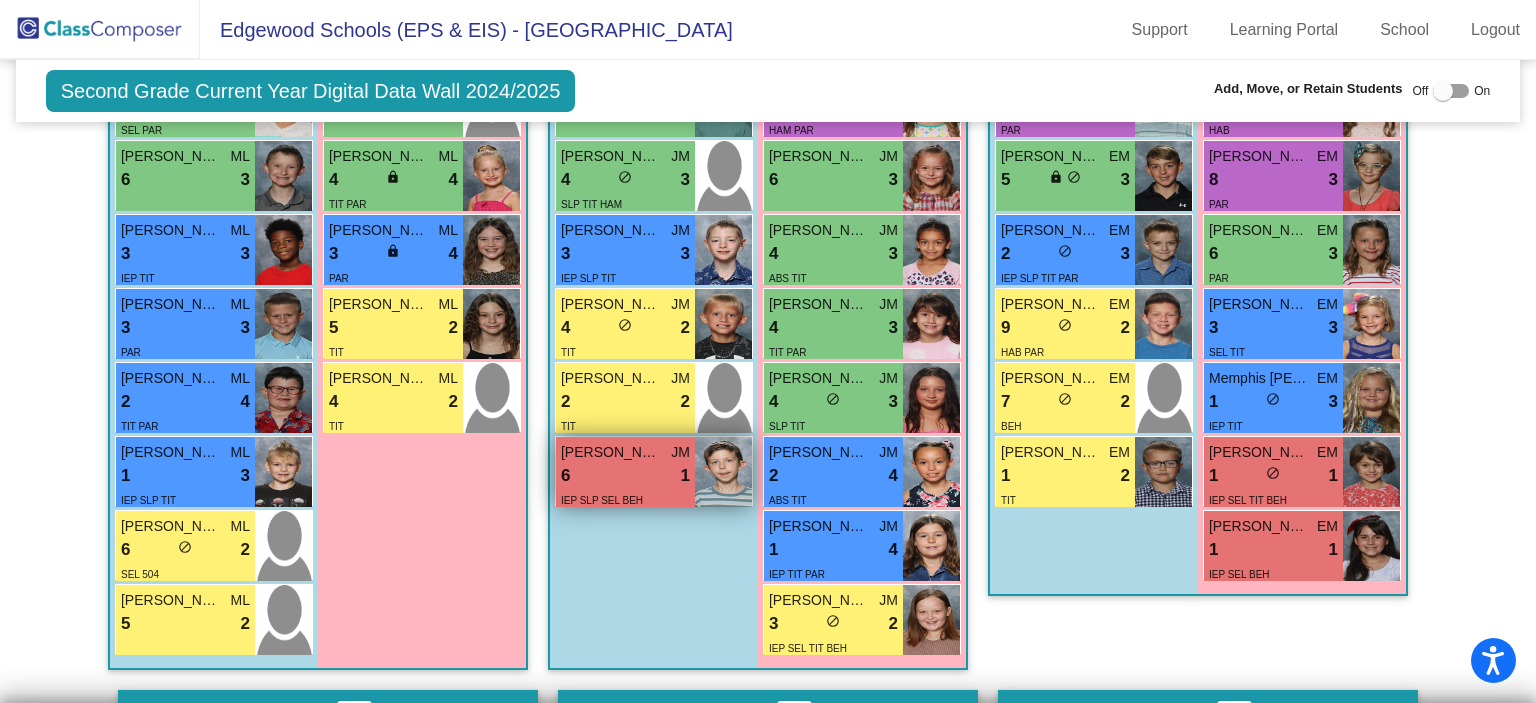 drag, startPoint x: 608, startPoint y: 386, endPoint x: 590, endPoint y: 397, distance: 21.095022 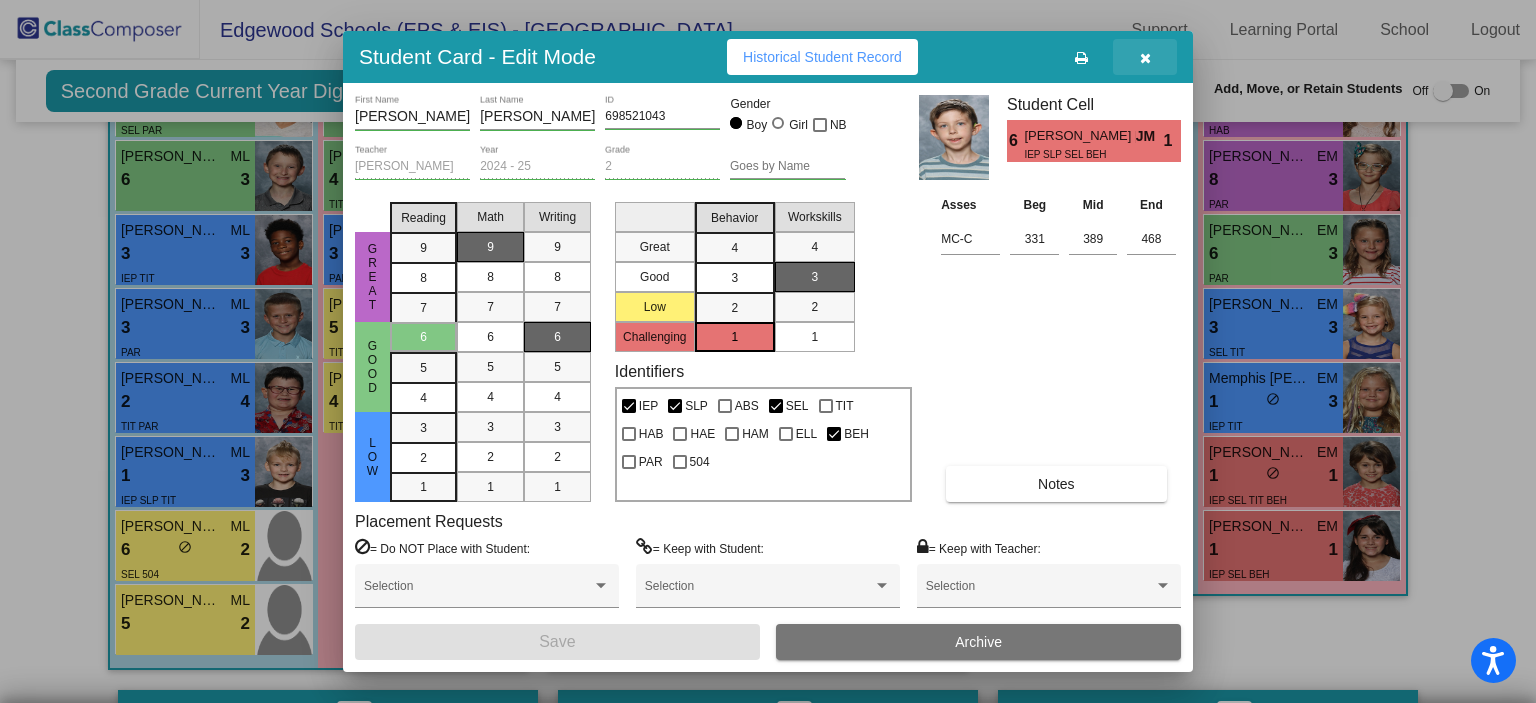 click at bounding box center (1145, 58) 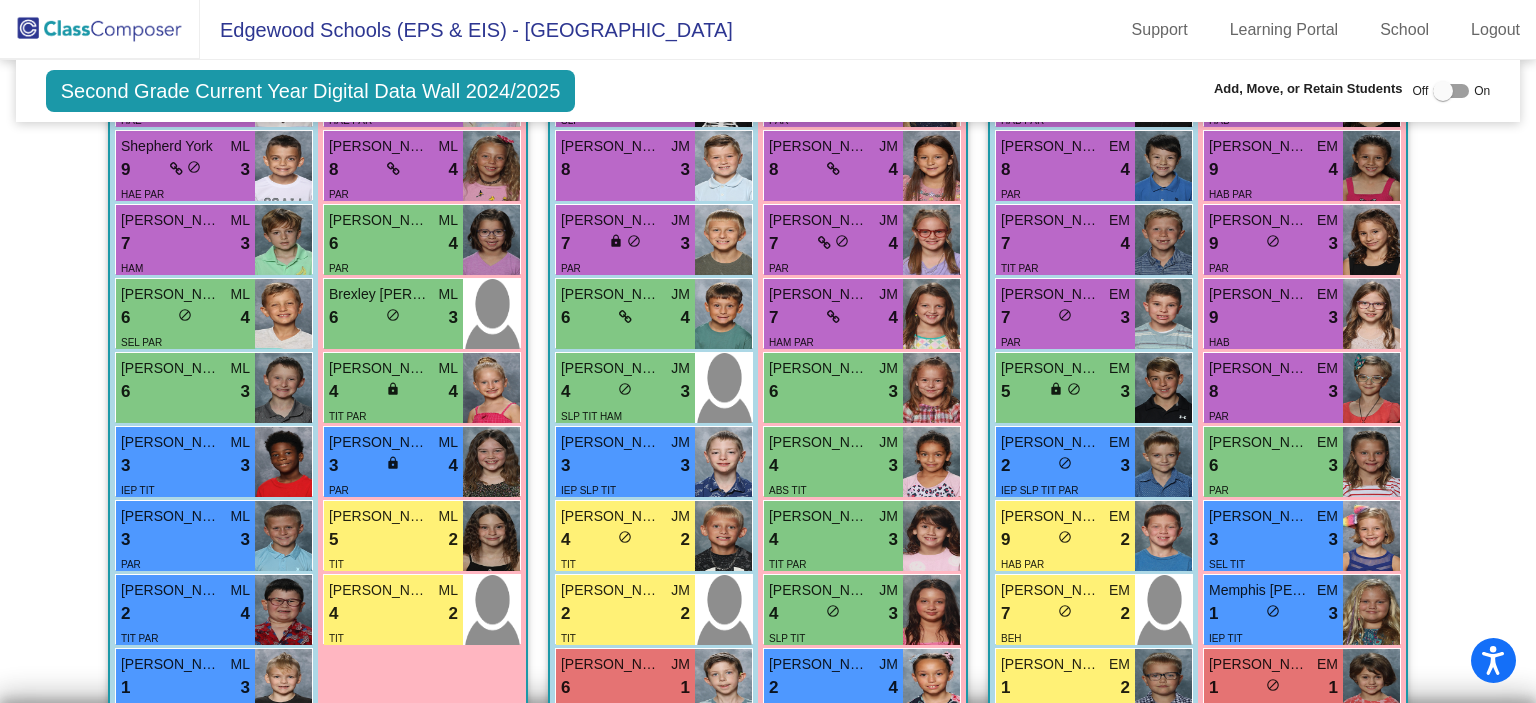 scroll, scrollTop: 1900, scrollLeft: 0, axis: vertical 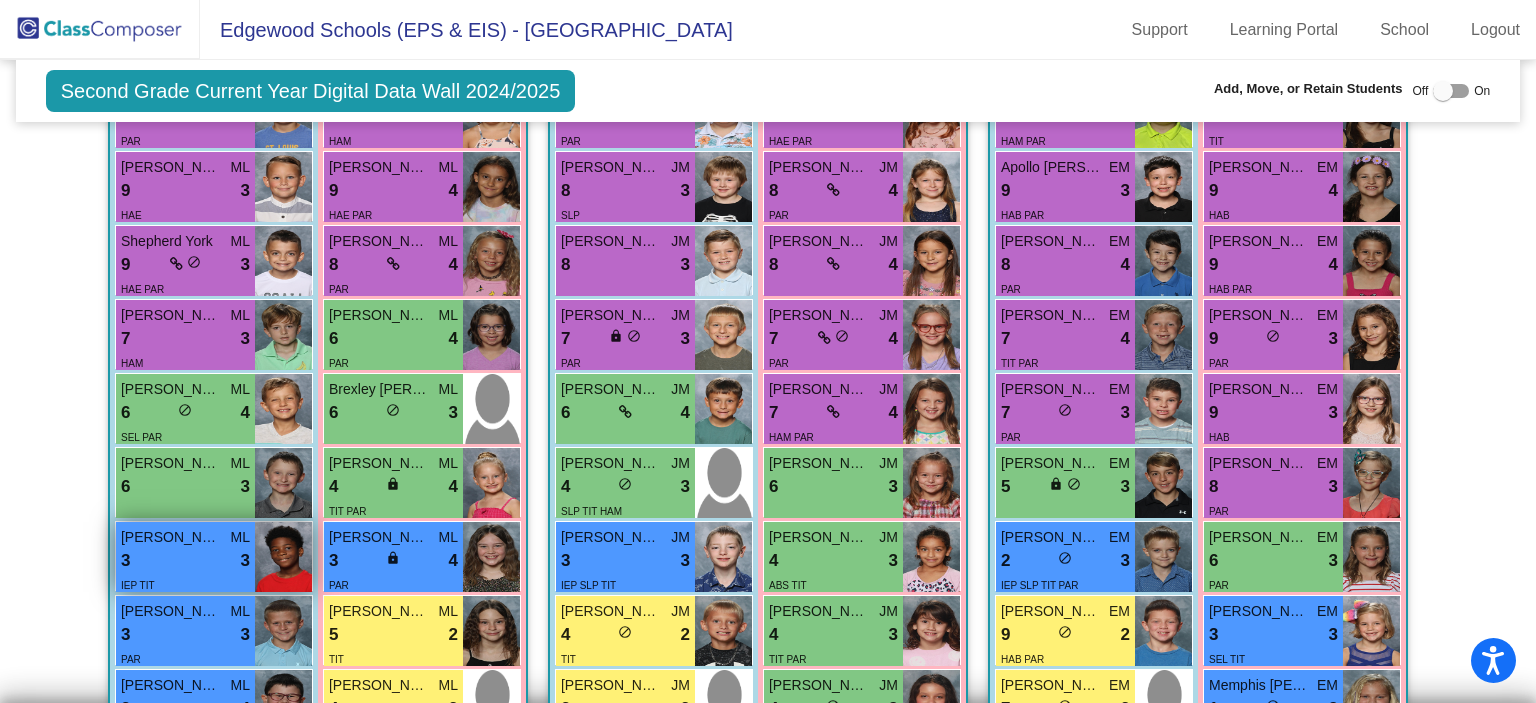click on "3 lock do_not_disturb_alt 3" at bounding box center [185, 561] 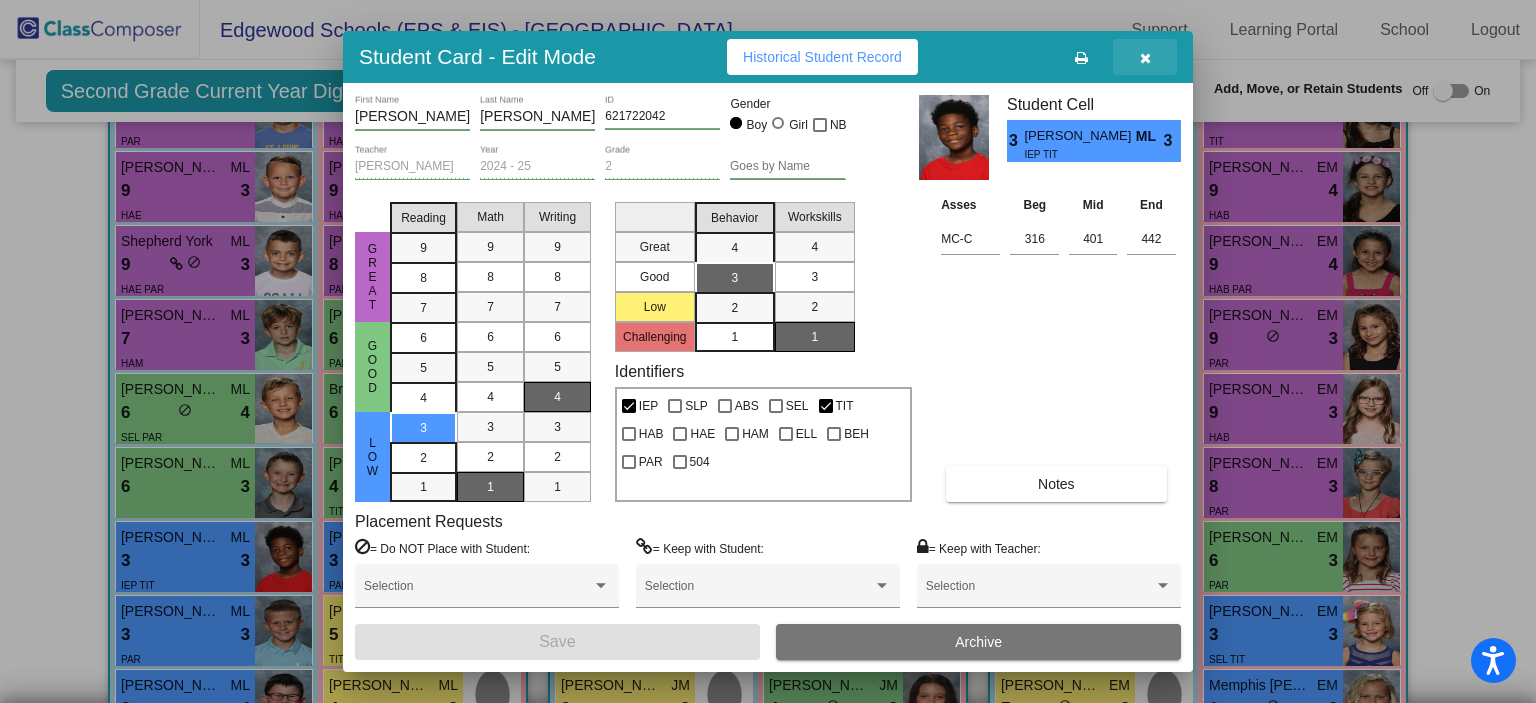 click at bounding box center [1145, 57] 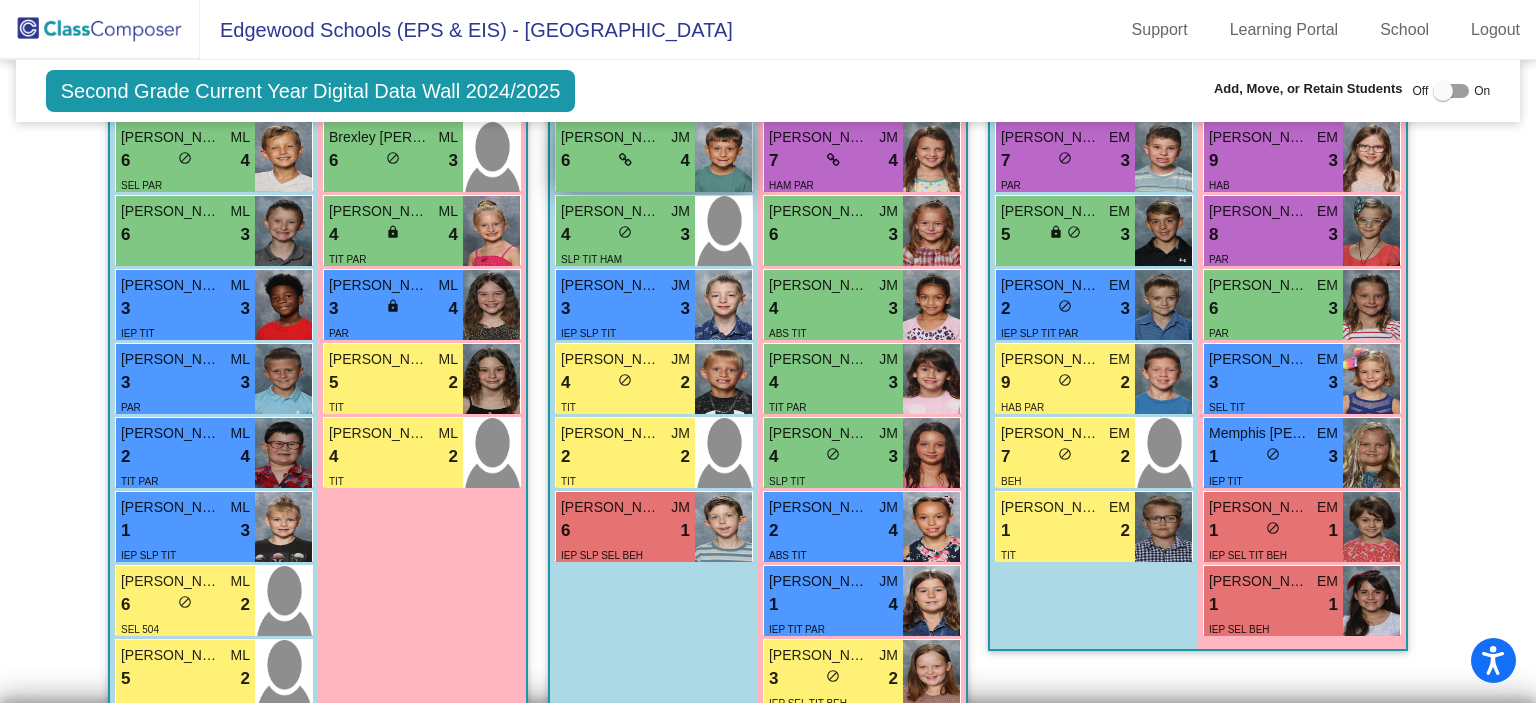 scroll, scrollTop: 2154, scrollLeft: 0, axis: vertical 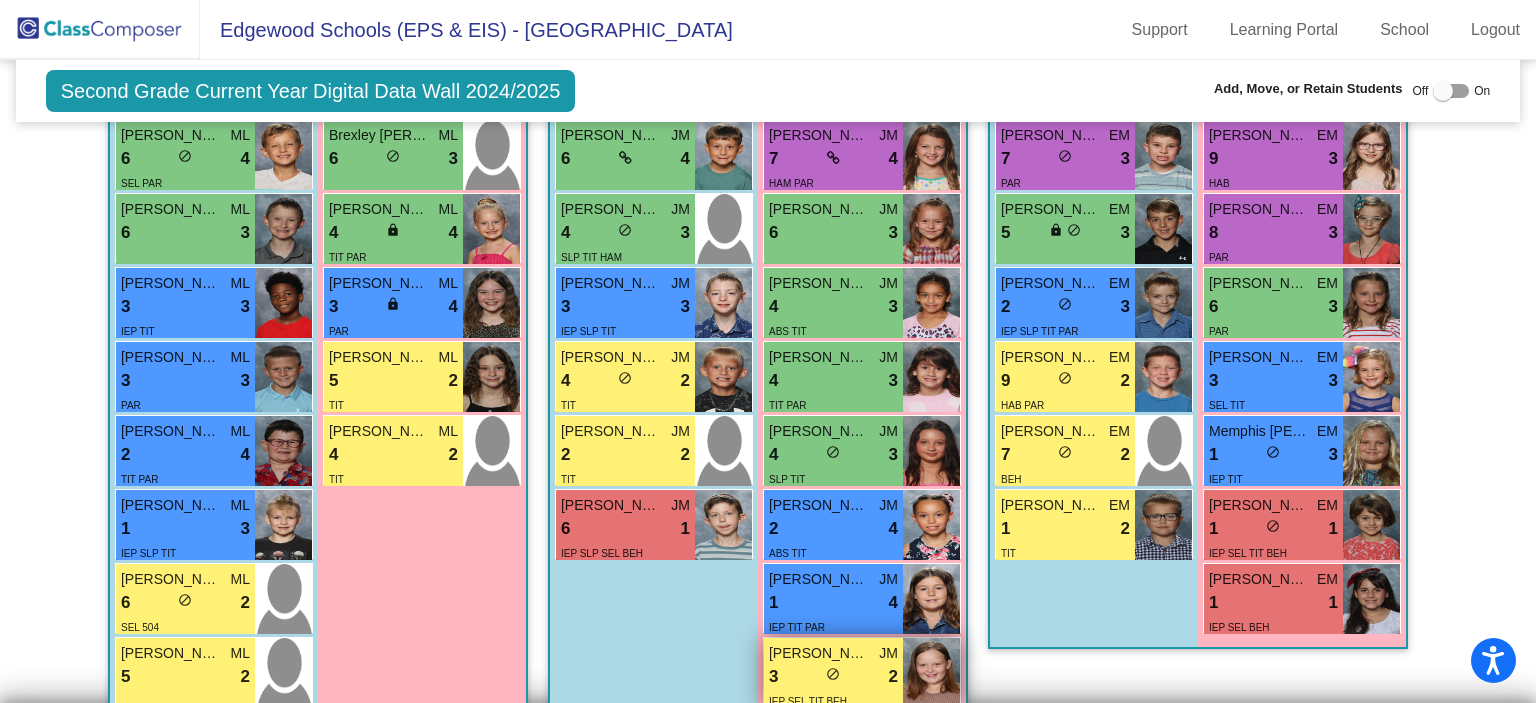 click on "IEP SEL TIT BEH" at bounding box center [833, 700] 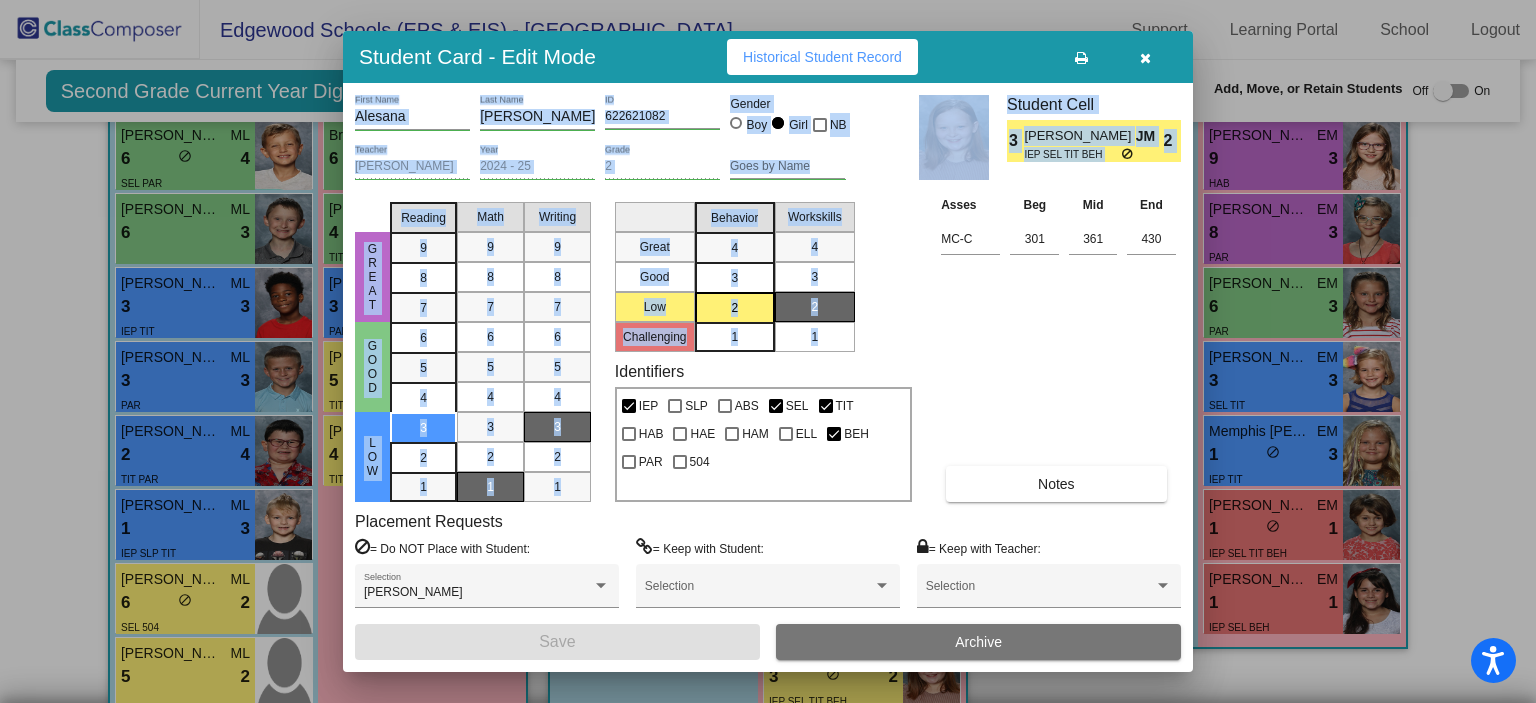 drag, startPoint x: 876, startPoint y: 332, endPoint x: 1136, endPoint y: 32, distance: 396.98868 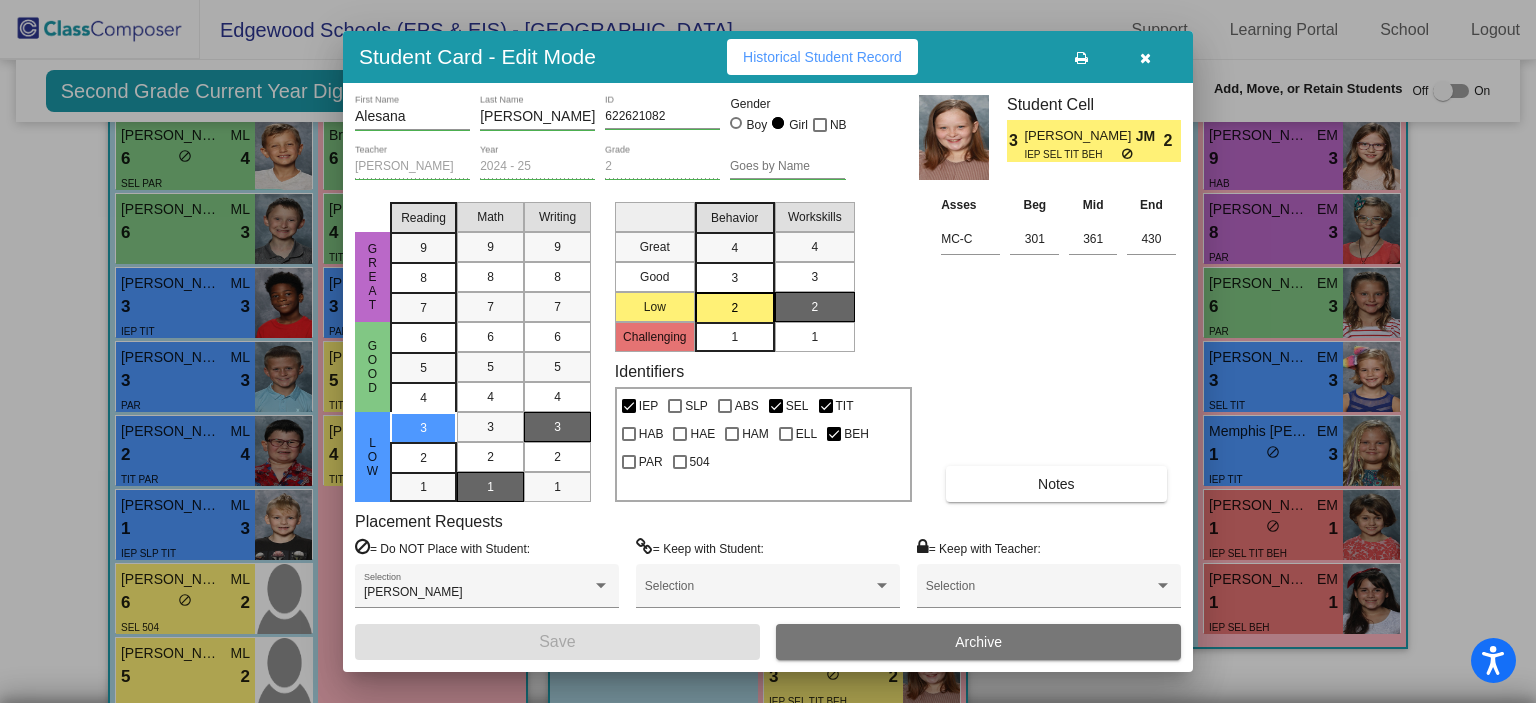 drag, startPoint x: 1053, startPoint y: 283, endPoint x: 1054, endPoint y: 267, distance: 16.03122 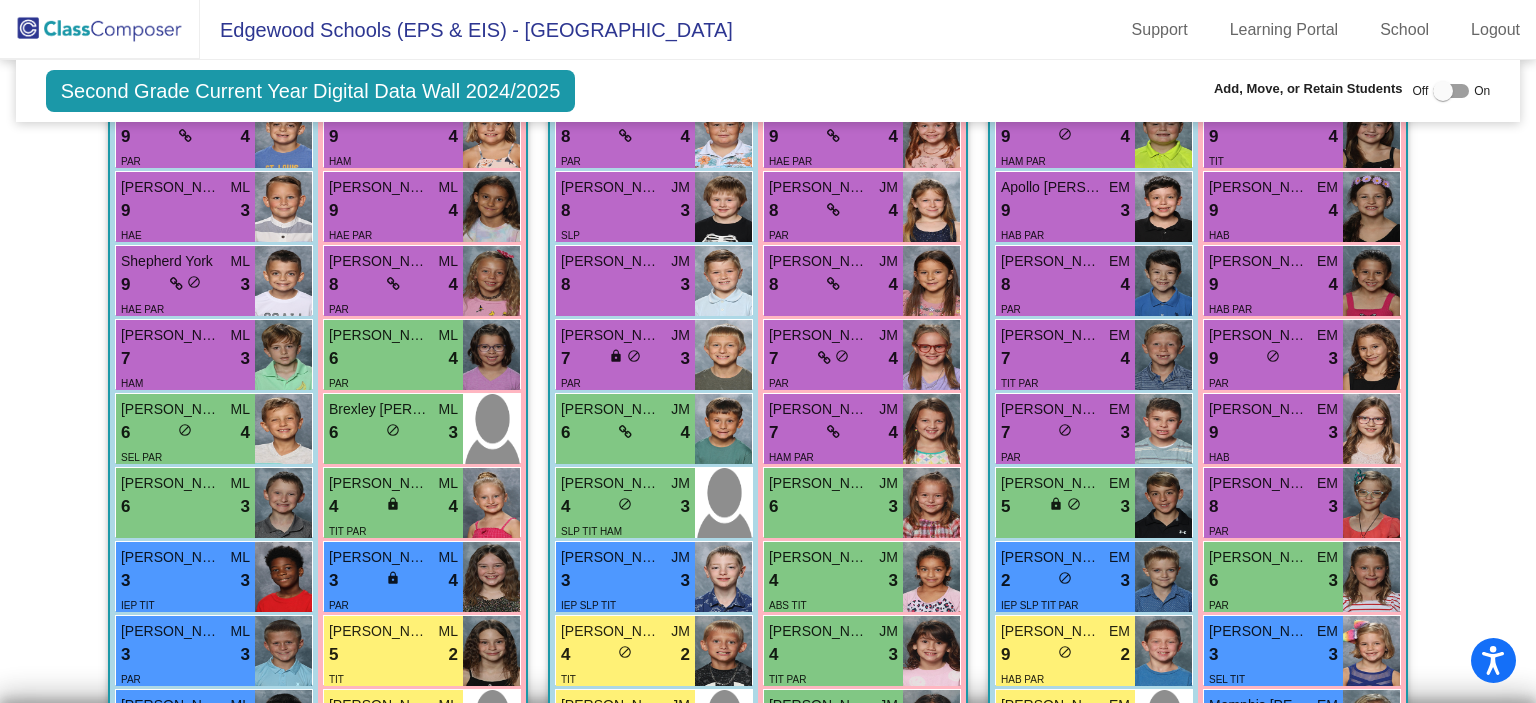 scroll, scrollTop: 1880, scrollLeft: 0, axis: vertical 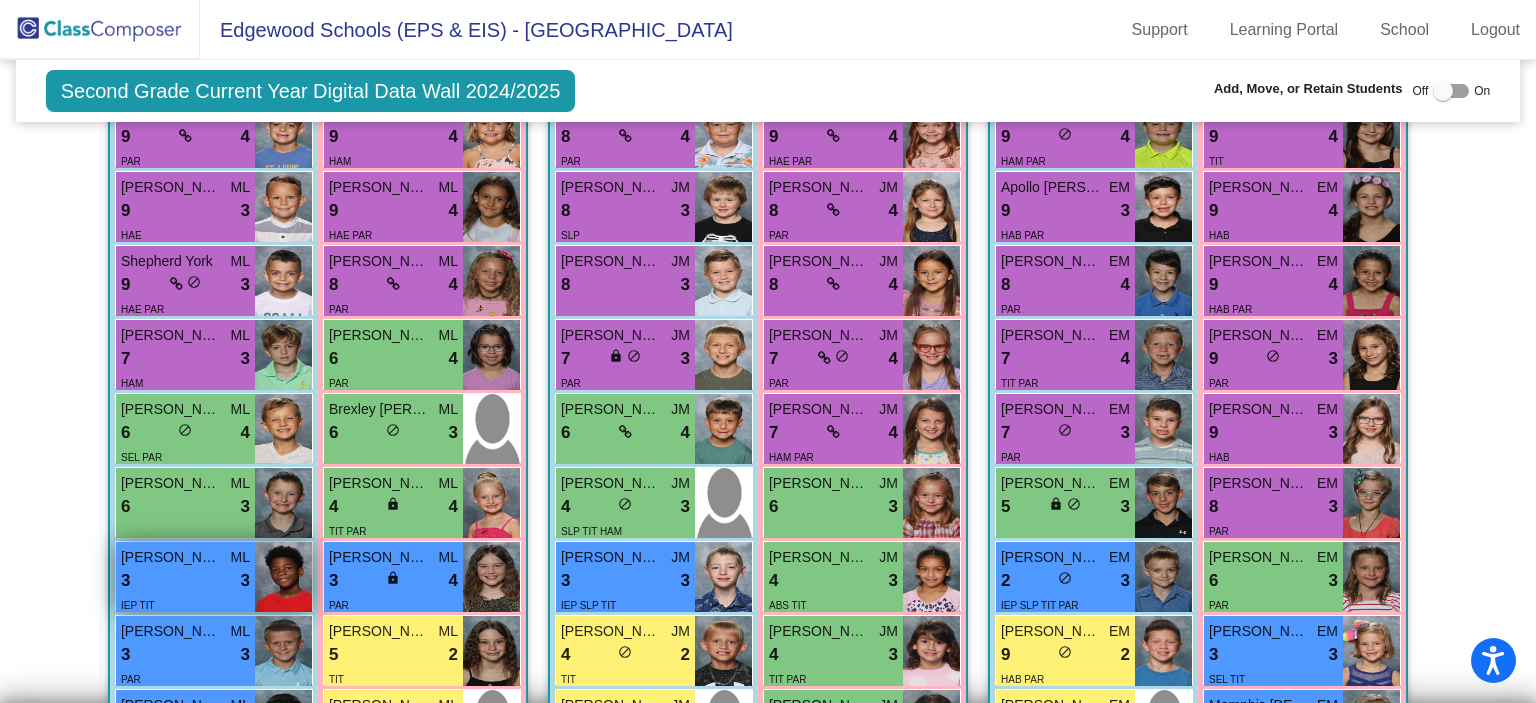 click on "John Wright" at bounding box center [171, 557] 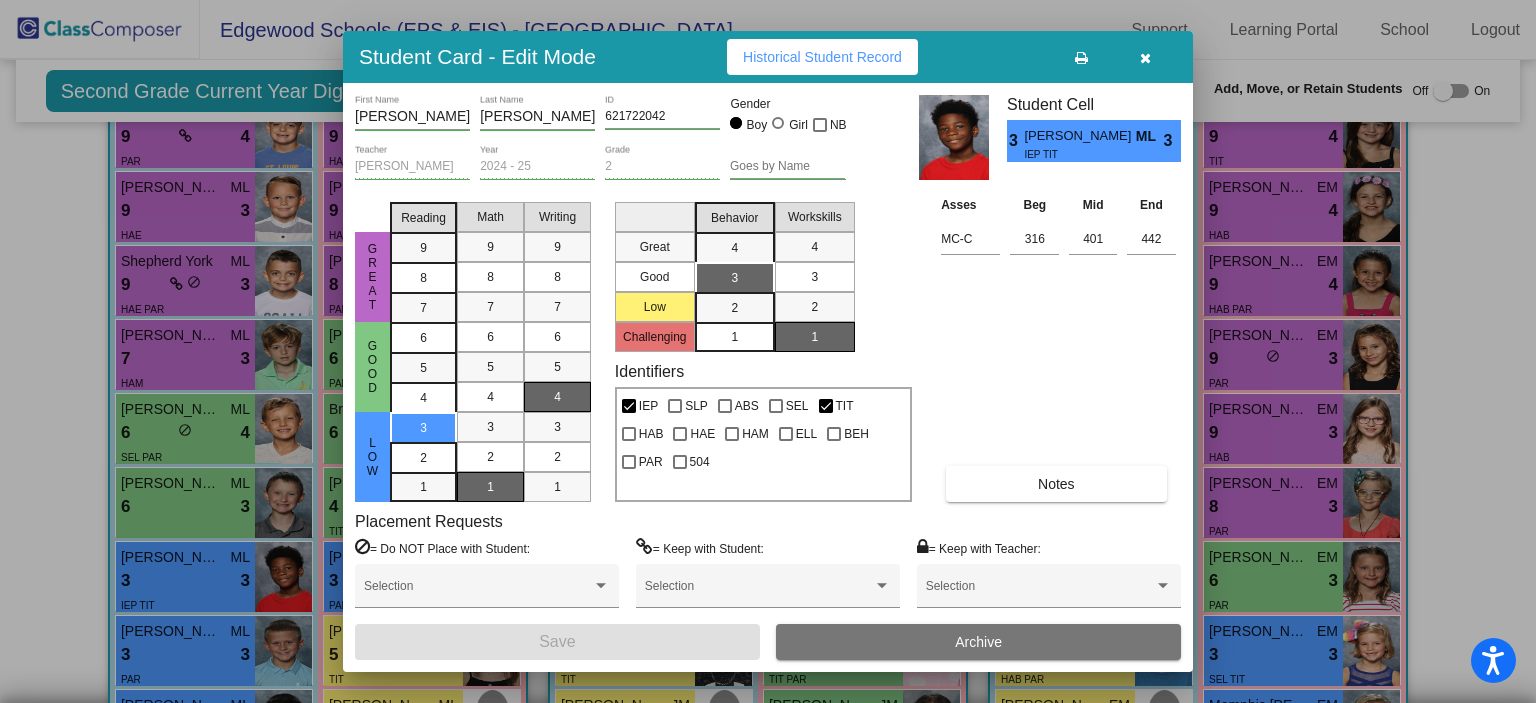 click at bounding box center [768, 351] 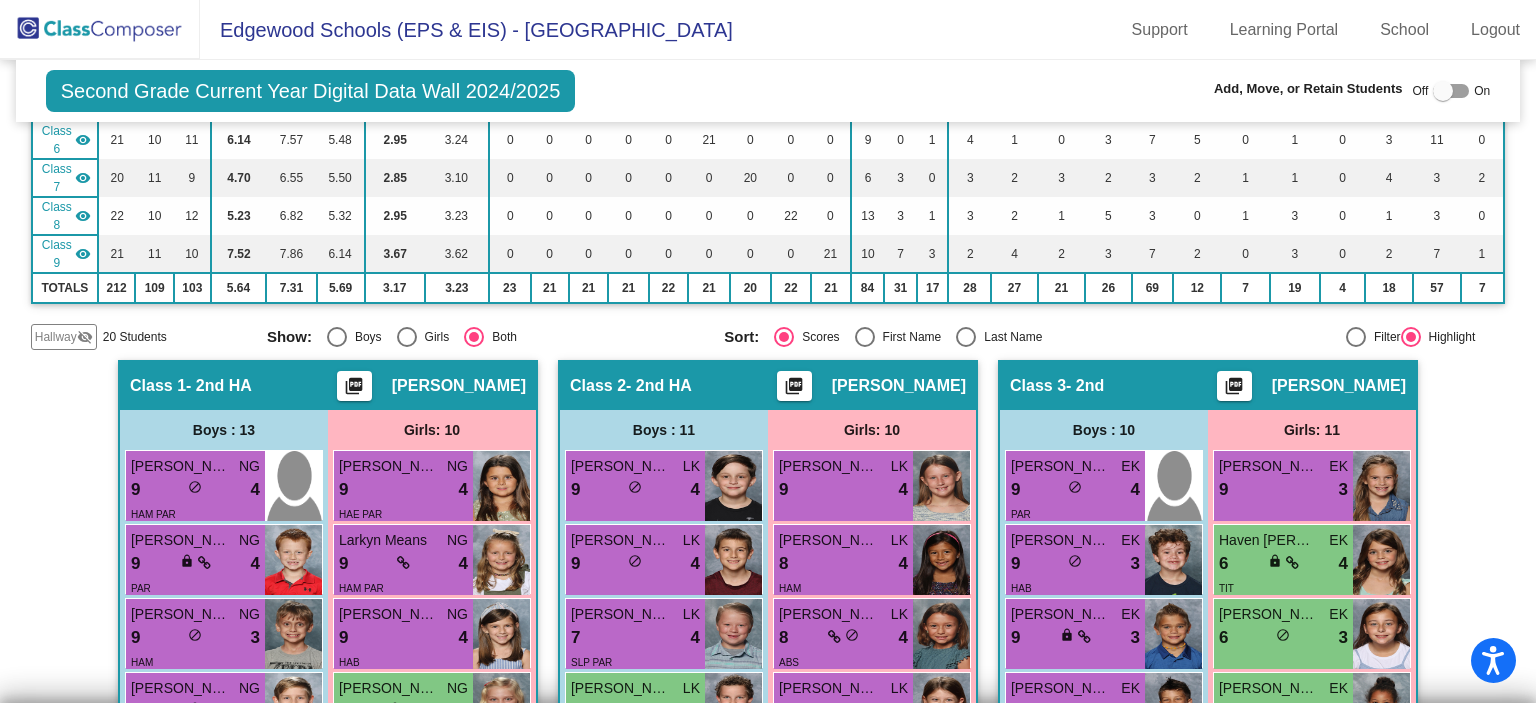 scroll, scrollTop: 0, scrollLeft: 0, axis: both 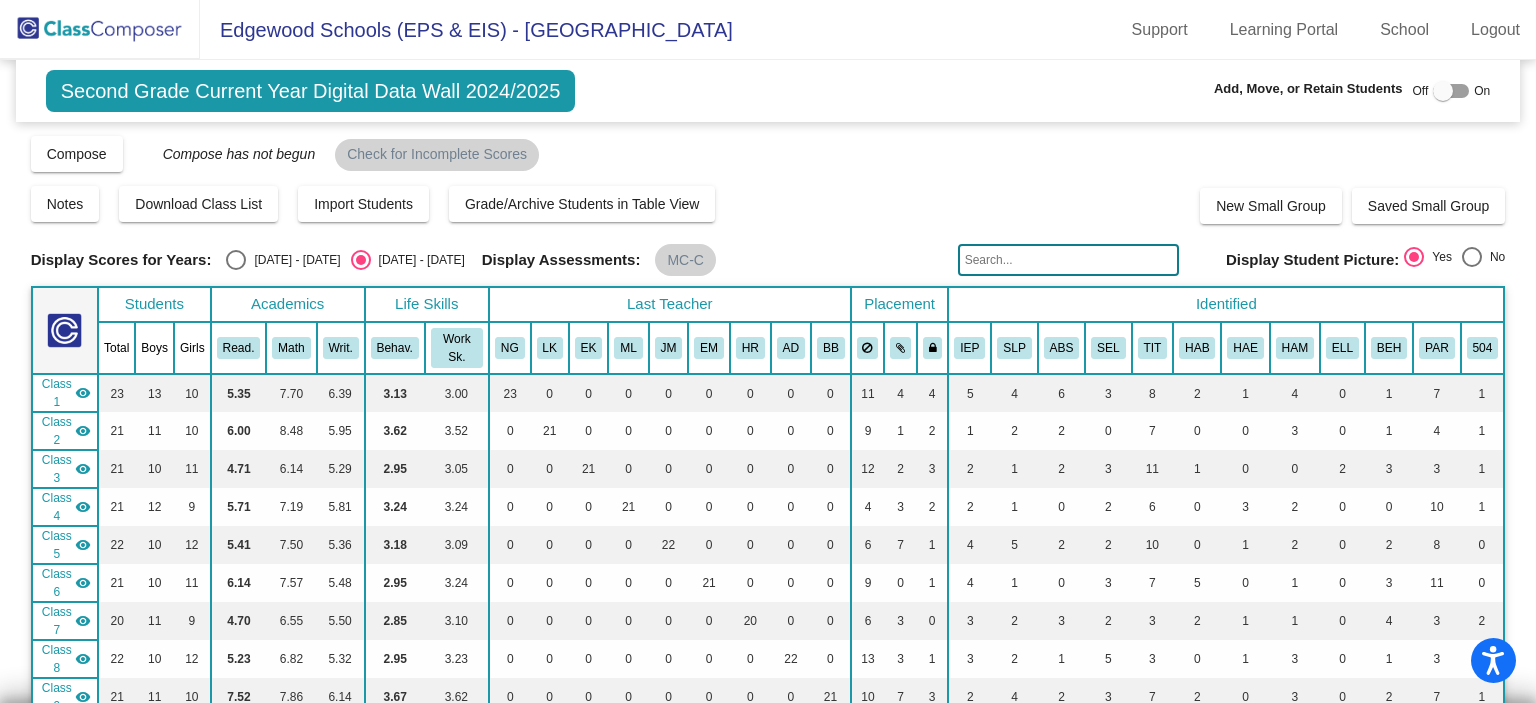 click 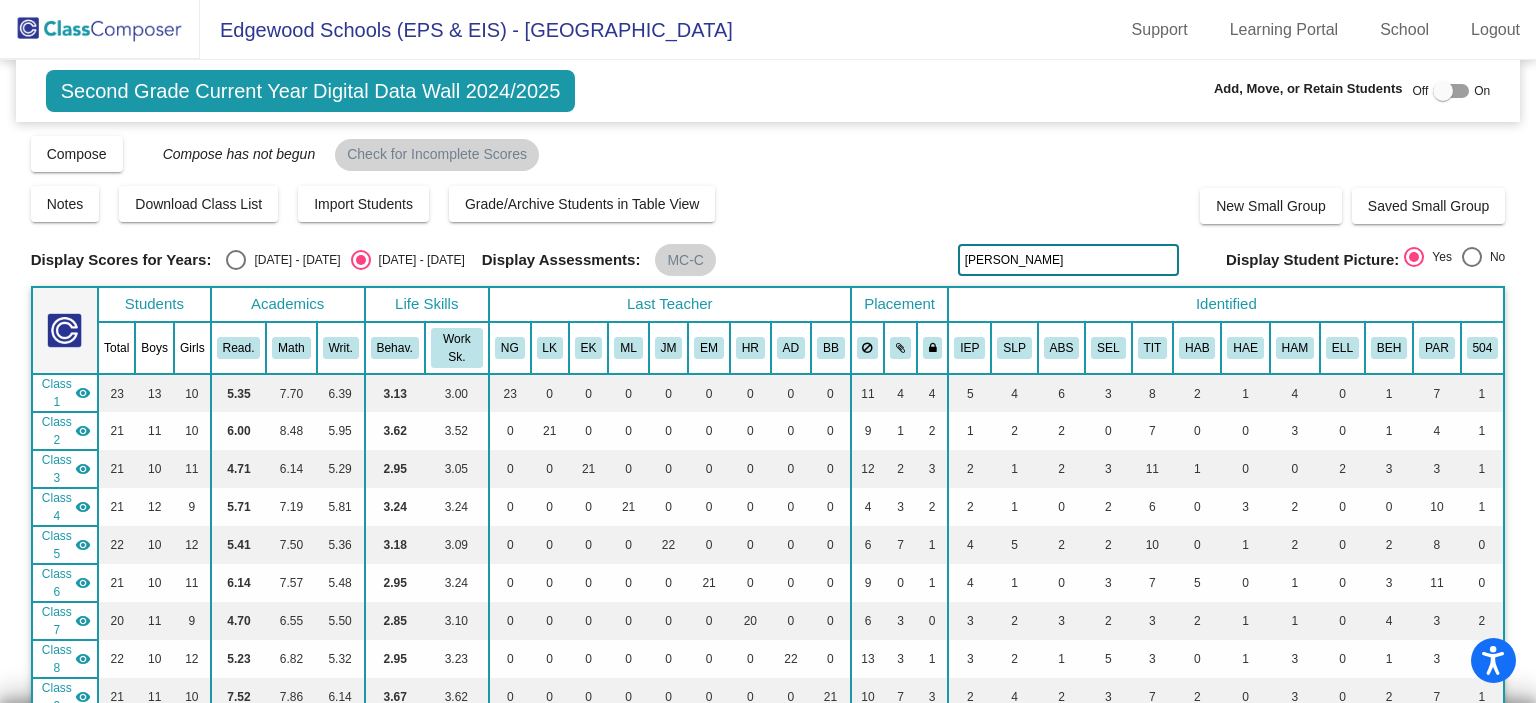 type on "goshert" 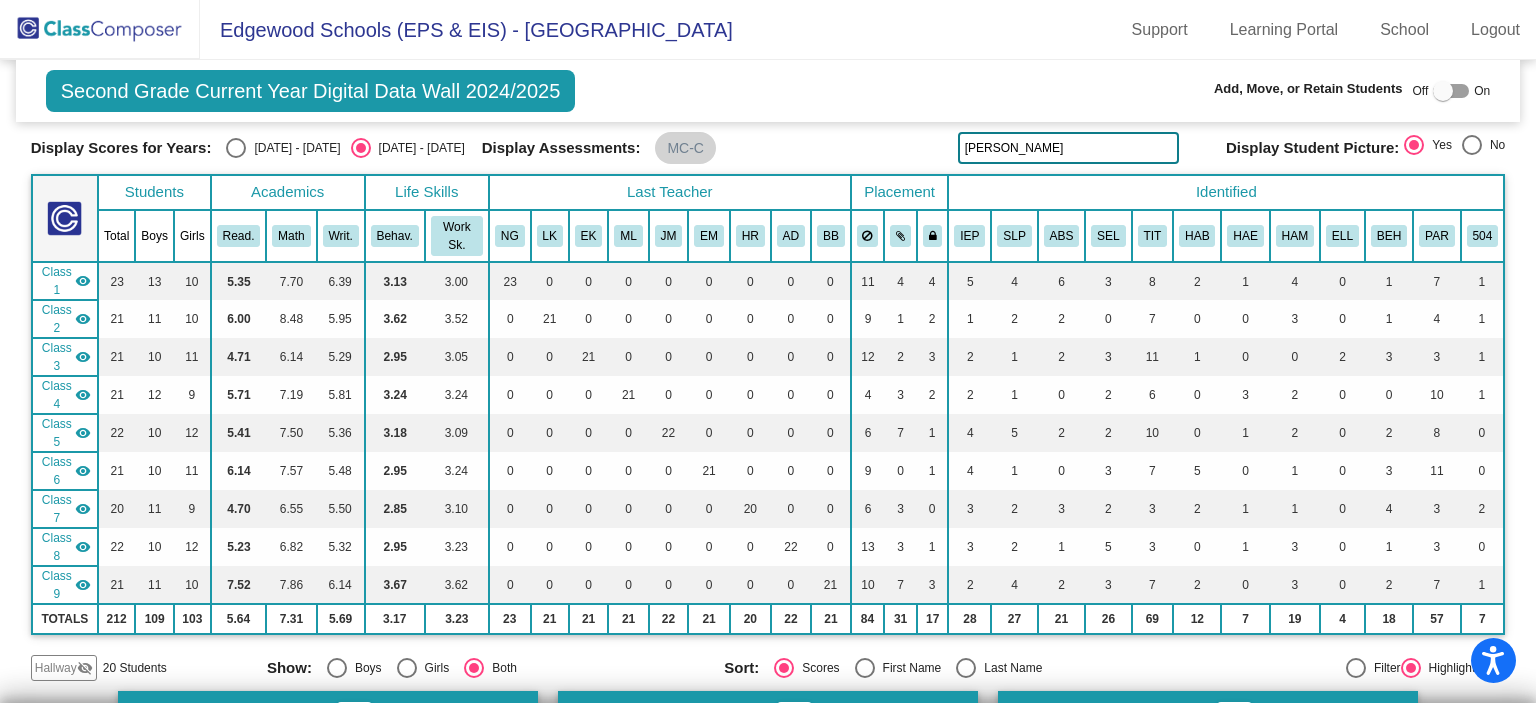scroll, scrollTop: 0, scrollLeft: 0, axis: both 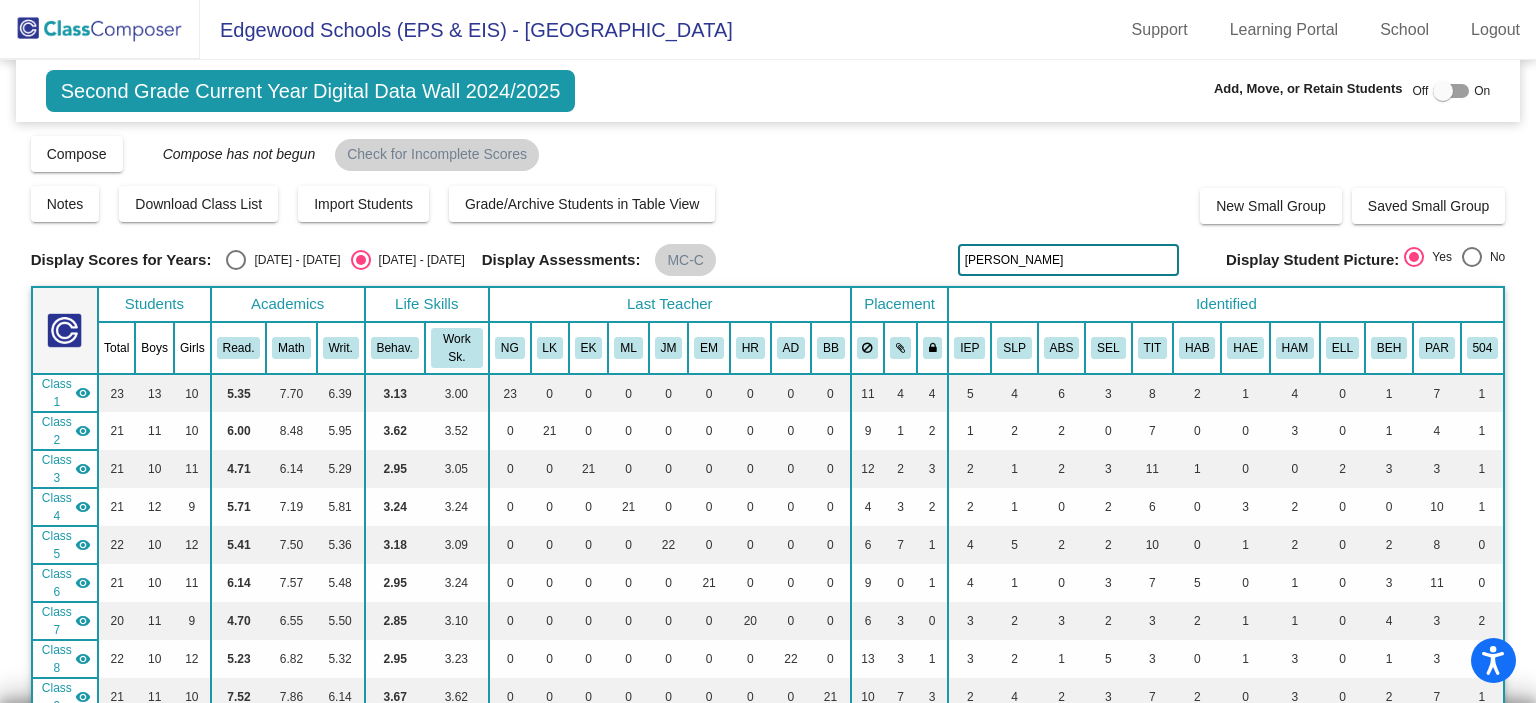 drag, startPoint x: 1045, startPoint y: 263, endPoint x: 786, endPoint y: 228, distance: 261.35416 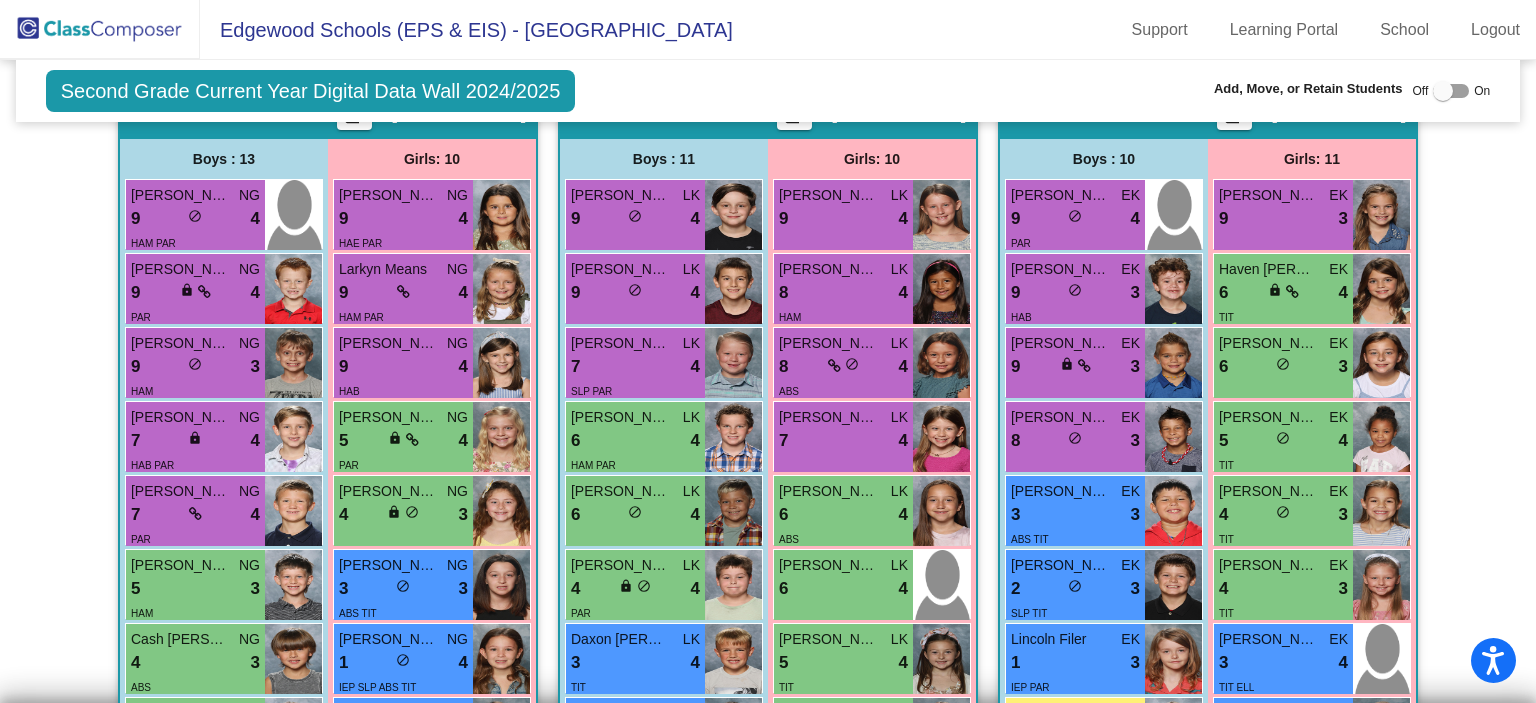 scroll, scrollTop: 0, scrollLeft: 0, axis: both 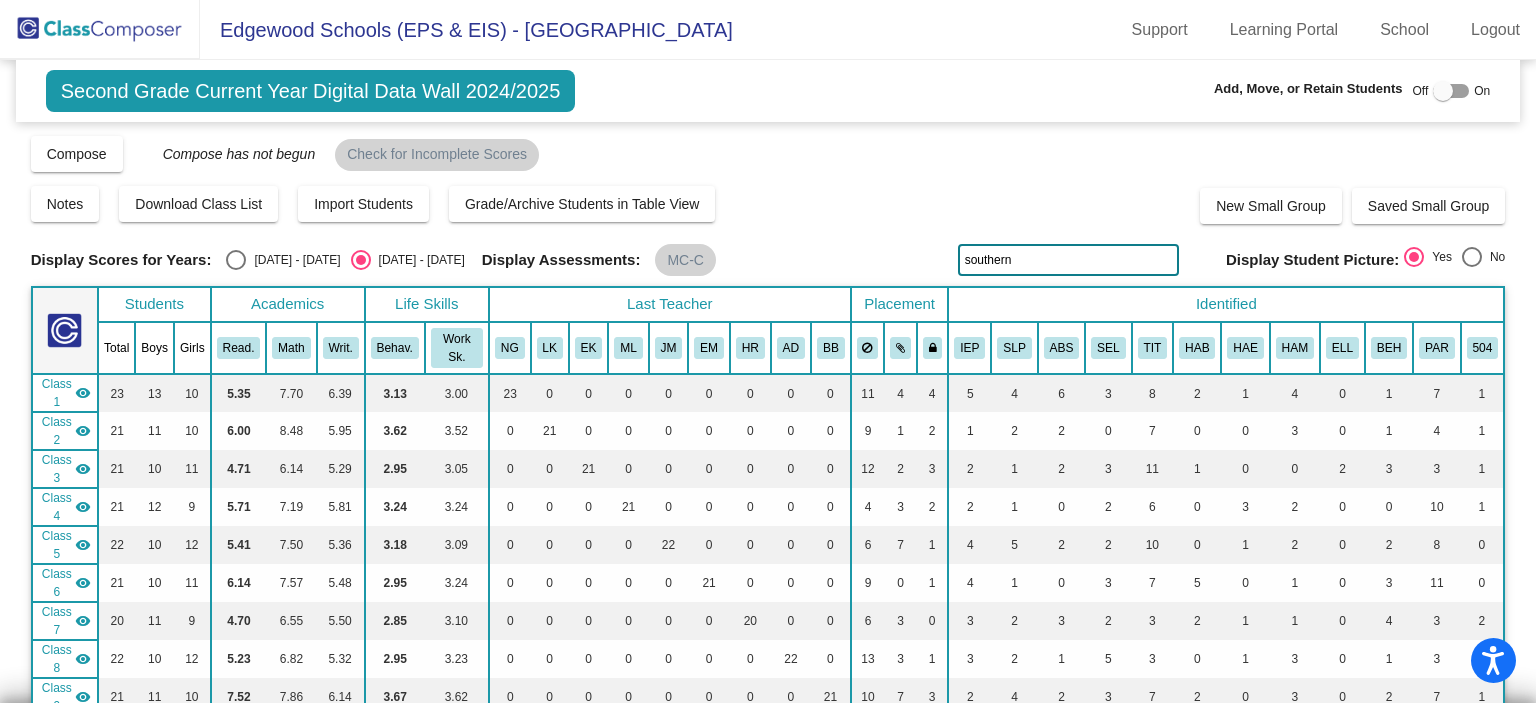 type on "southern" 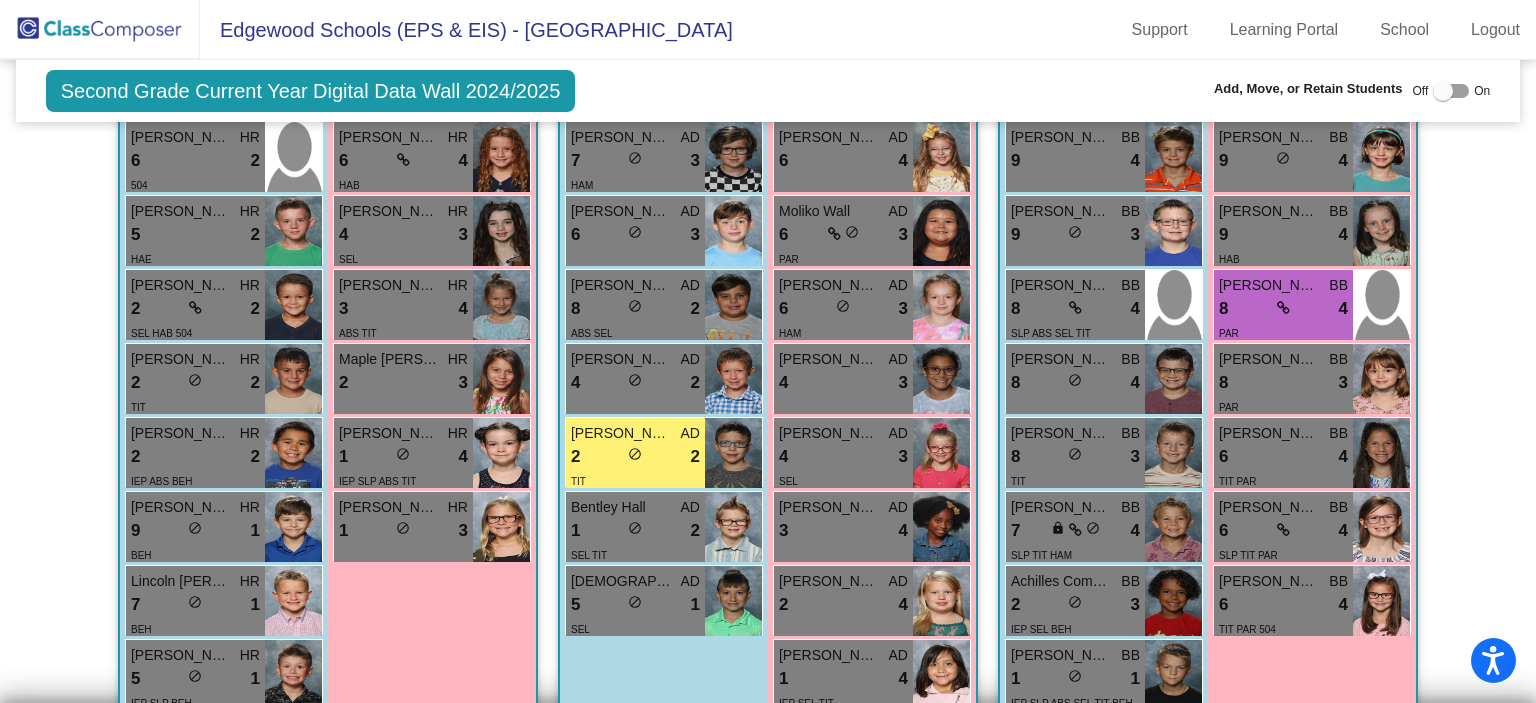 scroll, scrollTop: 3109, scrollLeft: 0, axis: vertical 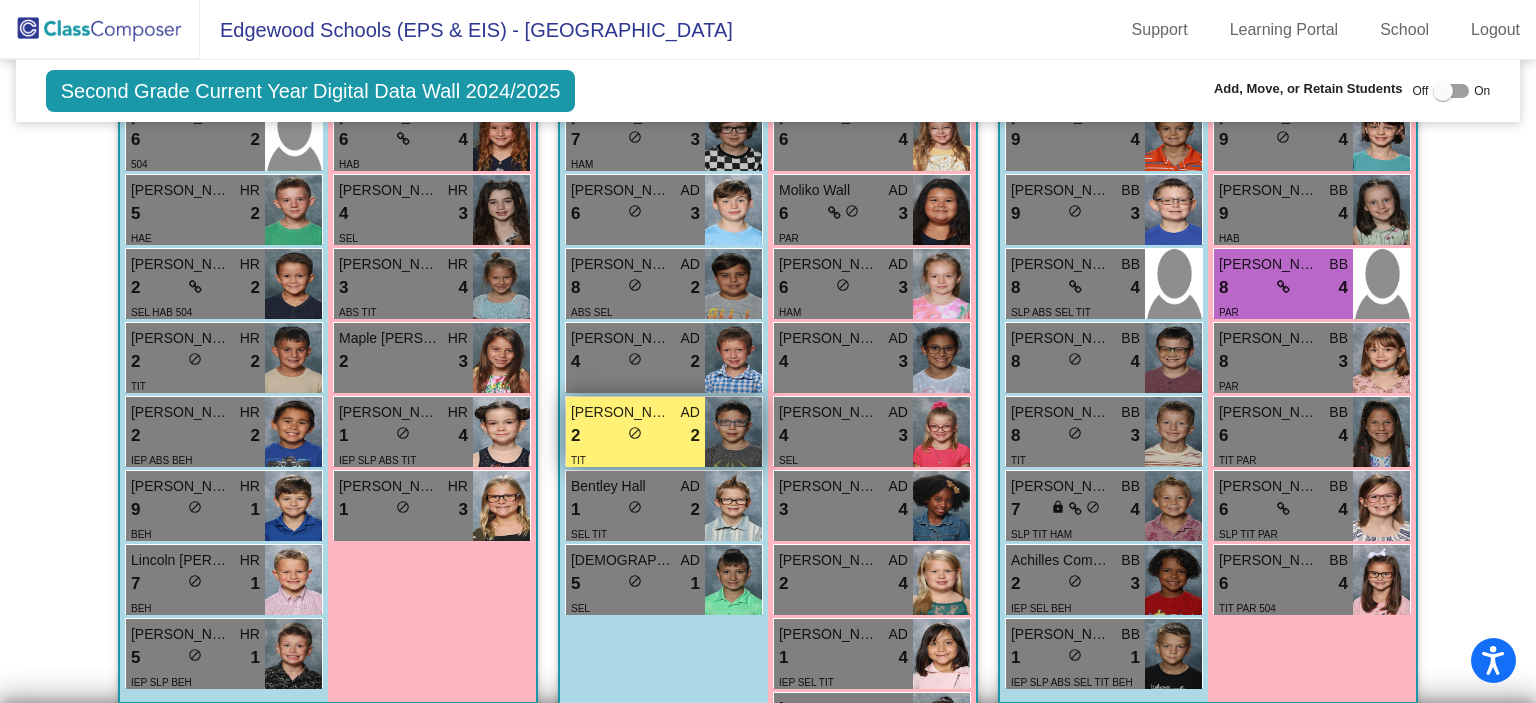 click on "2 lock do_not_disturb_alt 2" at bounding box center (635, 436) 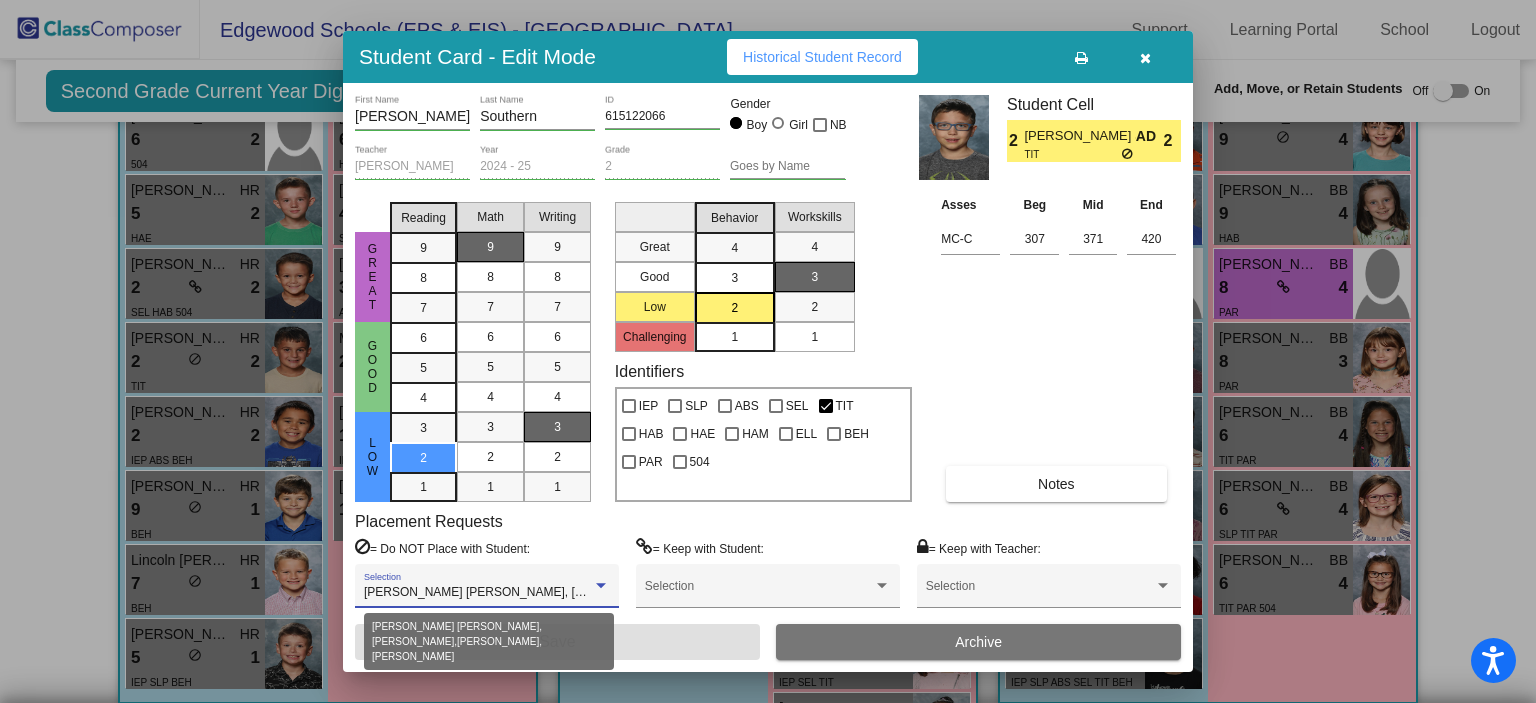 click at bounding box center (601, 585) 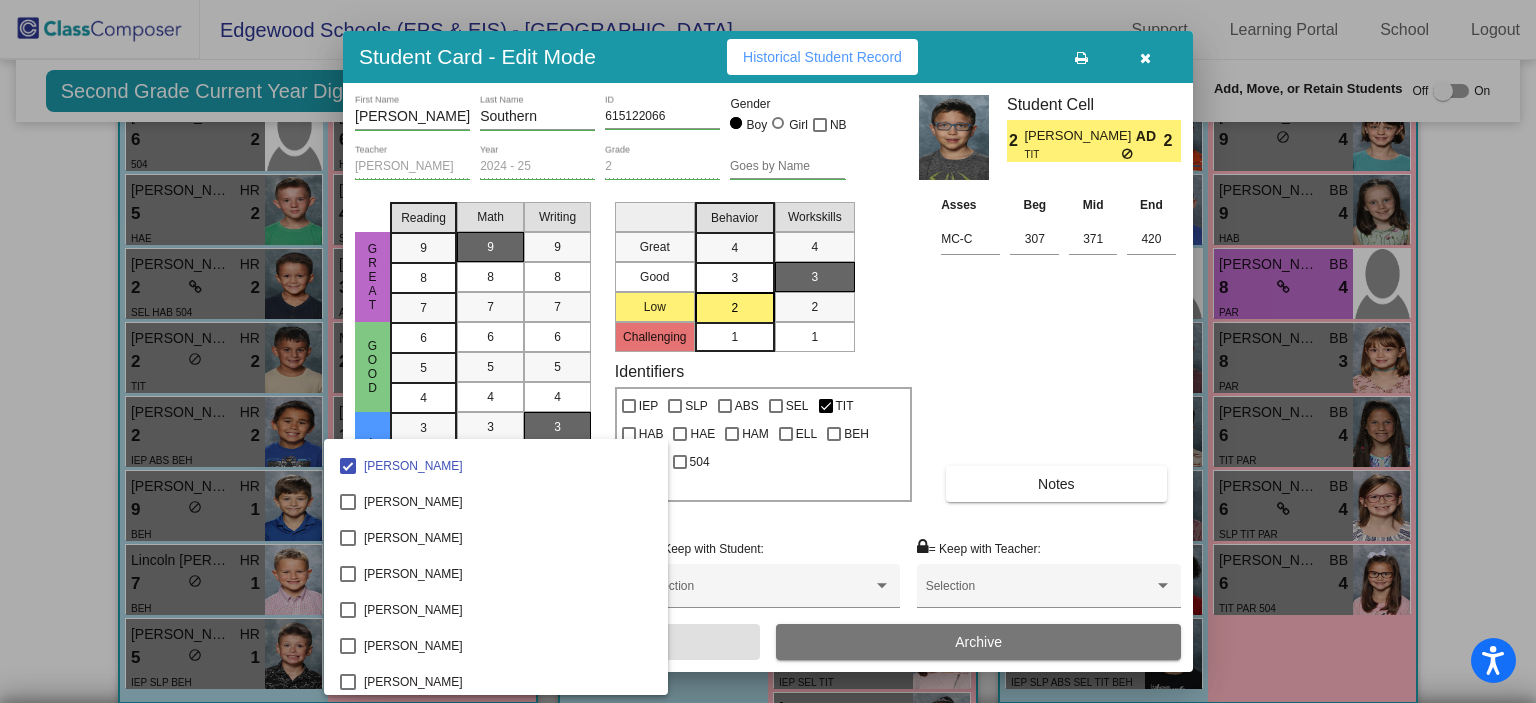 scroll, scrollTop: 7340, scrollLeft: 0, axis: vertical 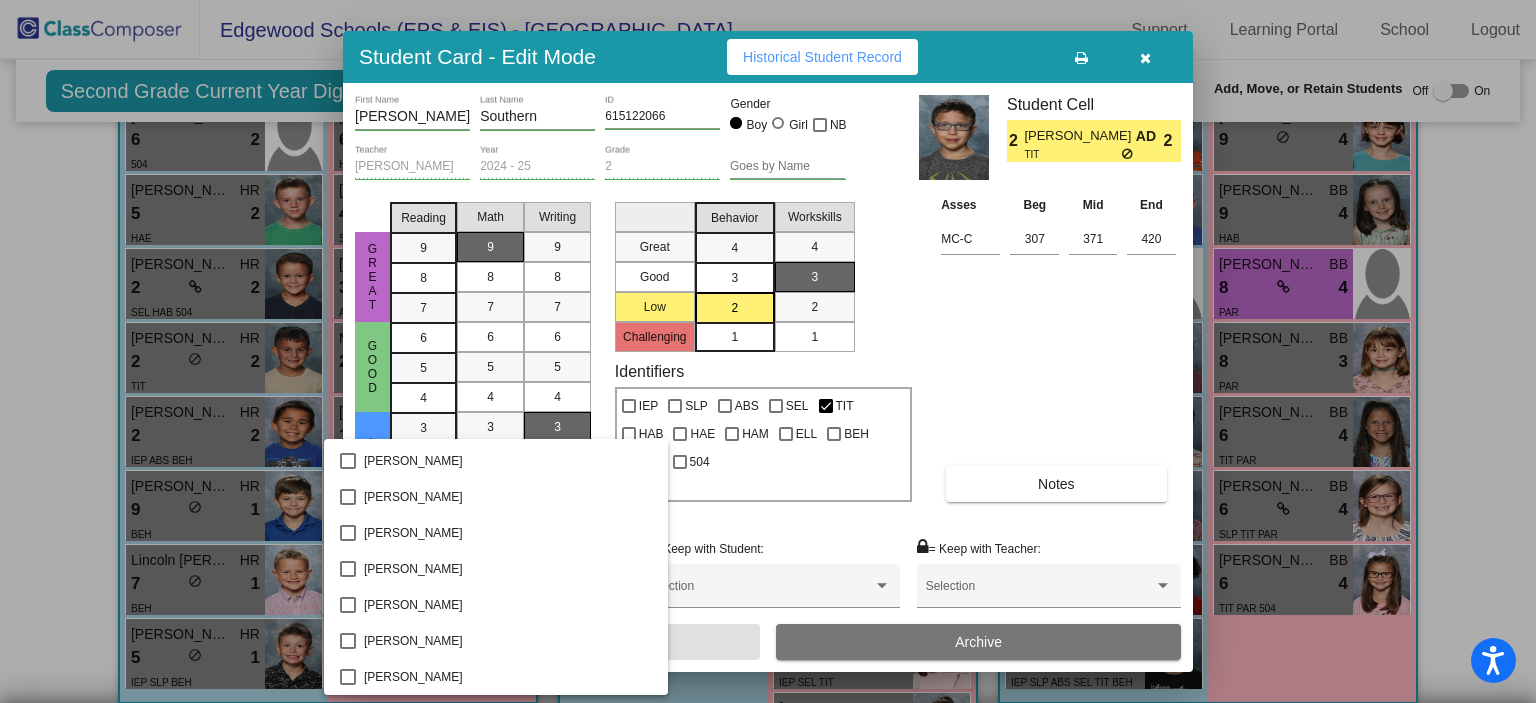 click at bounding box center (768, 351) 